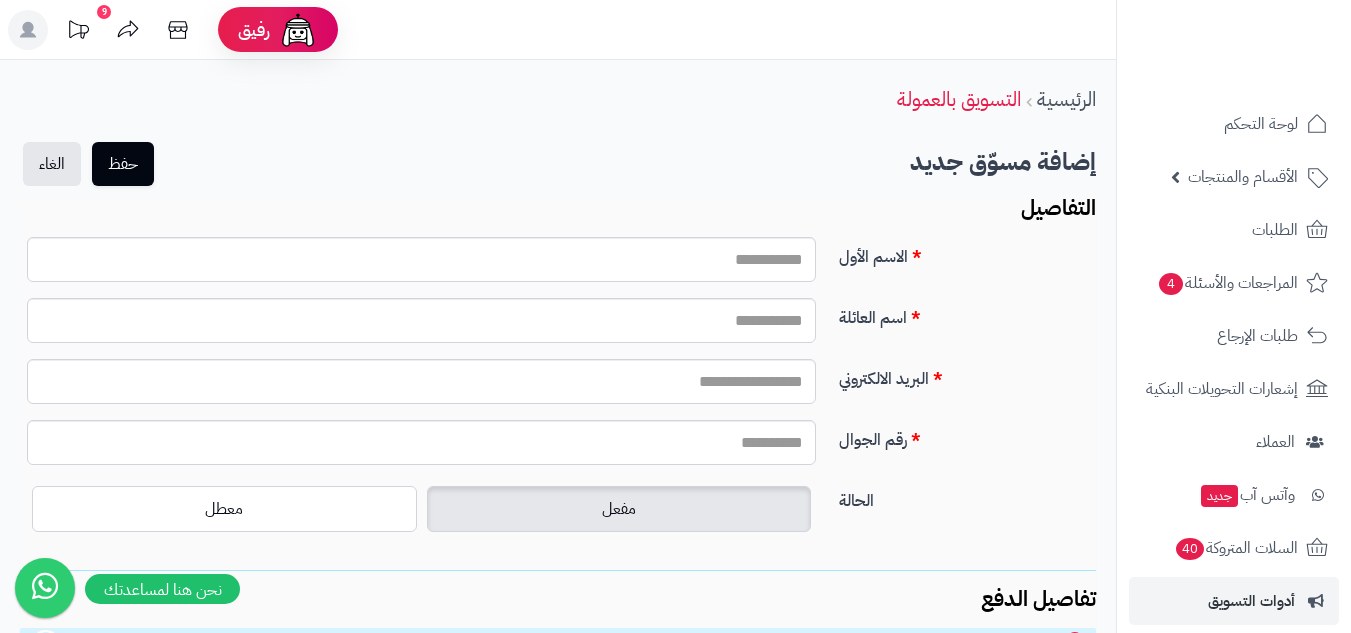 scroll, scrollTop: 482, scrollLeft: 0, axis: vertical 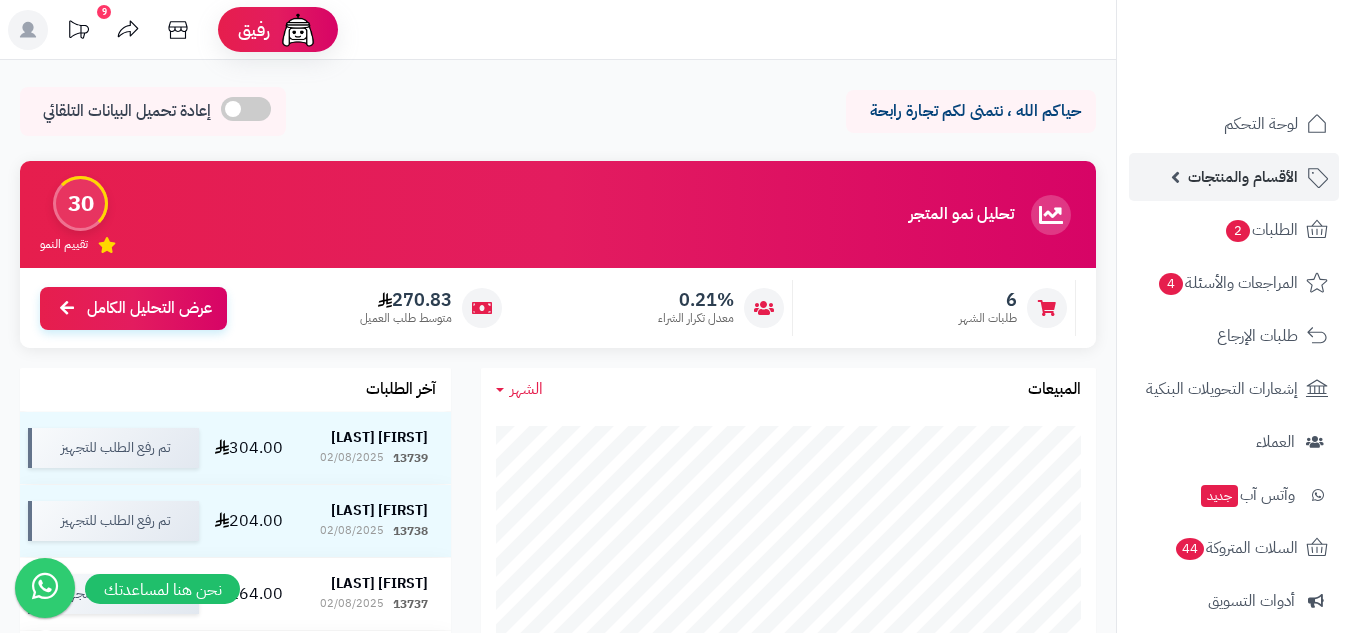 click on "الأقسام والمنتجات" at bounding box center (1243, 177) 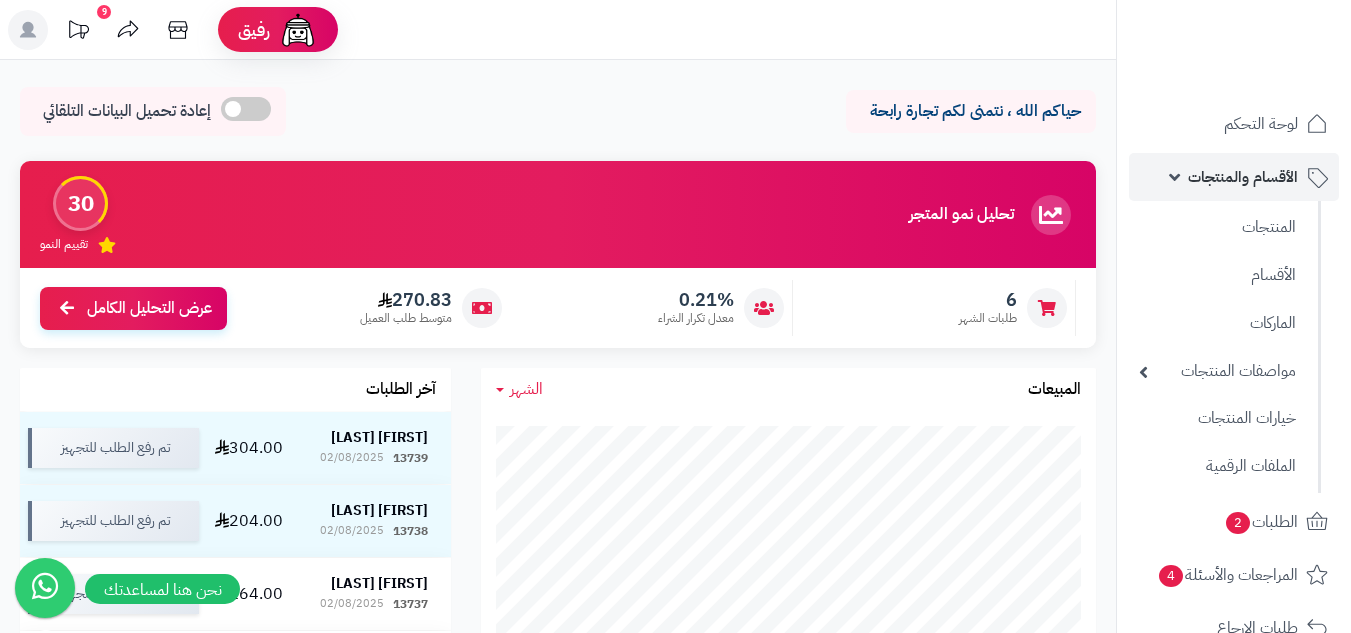 click on "الأقسام والمنتجات" at bounding box center [1243, 177] 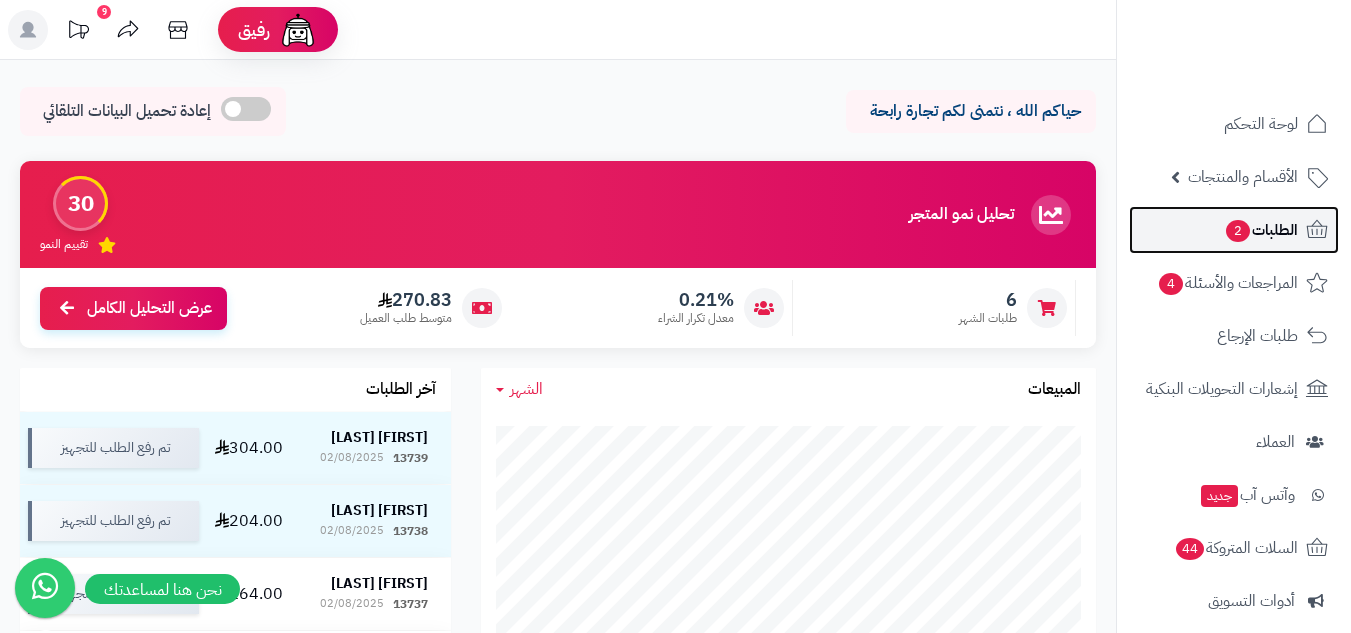 click on "الطلبات  2" at bounding box center [1261, 230] 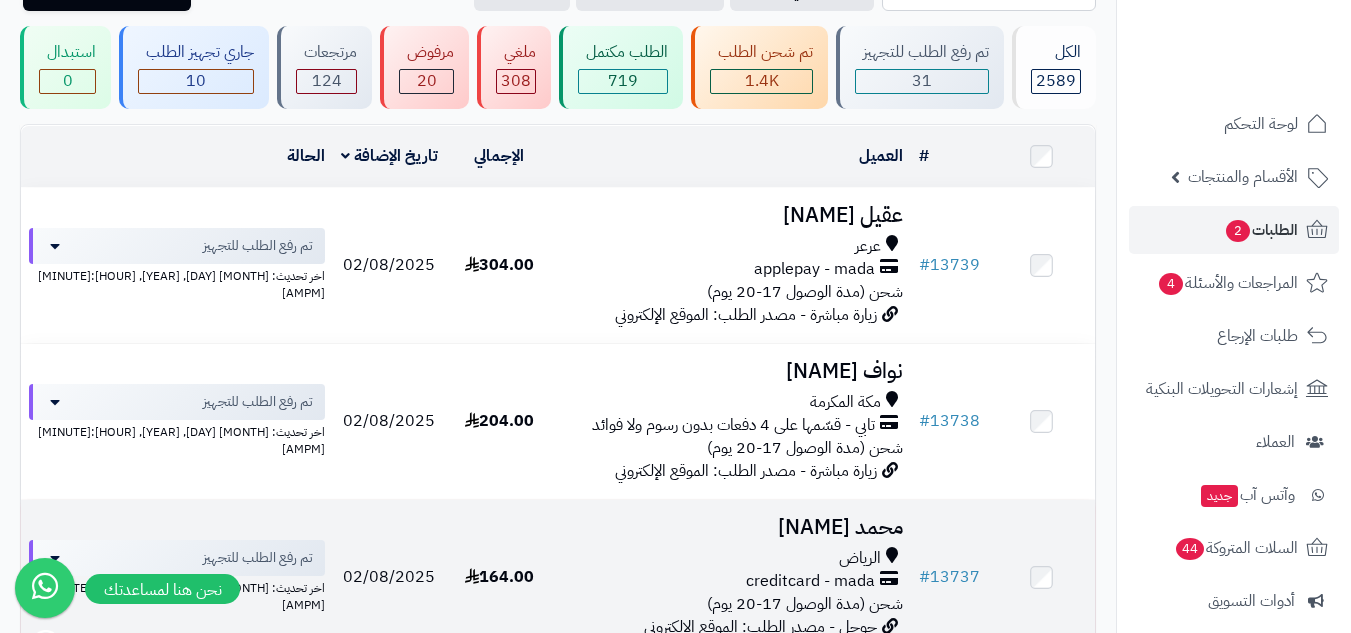 scroll, scrollTop: 167, scrollLeft: 0, axis: vertical 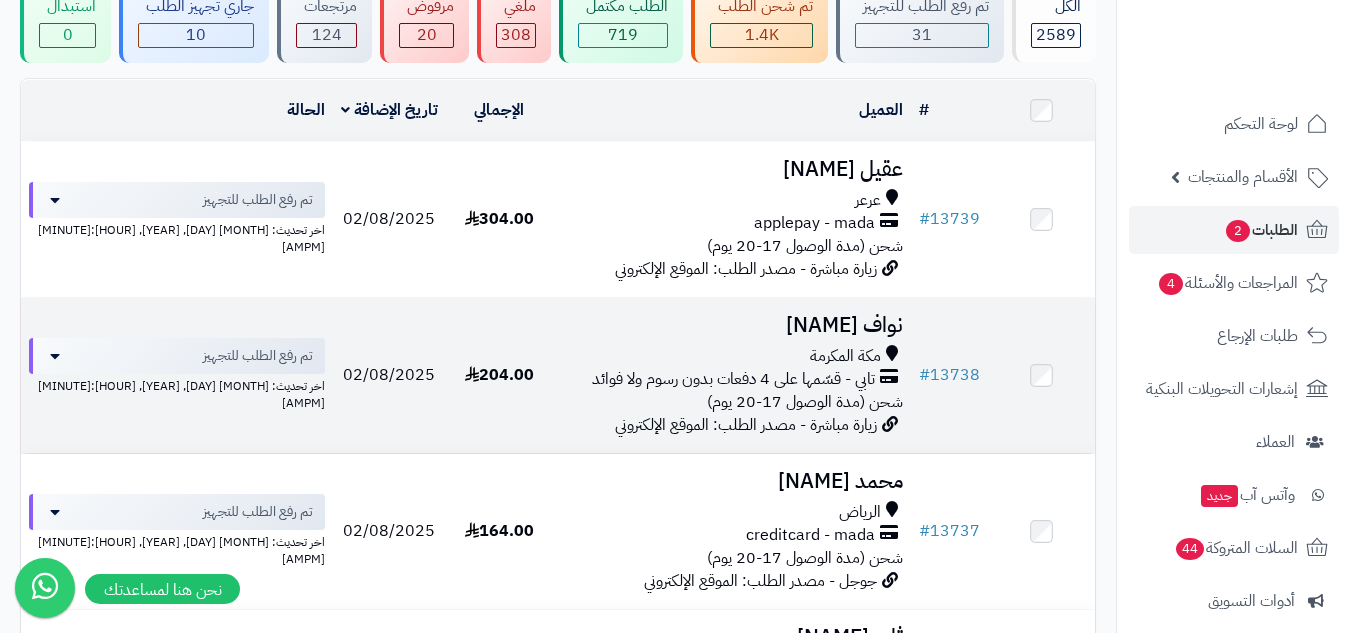 click on "نواف [NAME]" at bounding box center (732, 325) 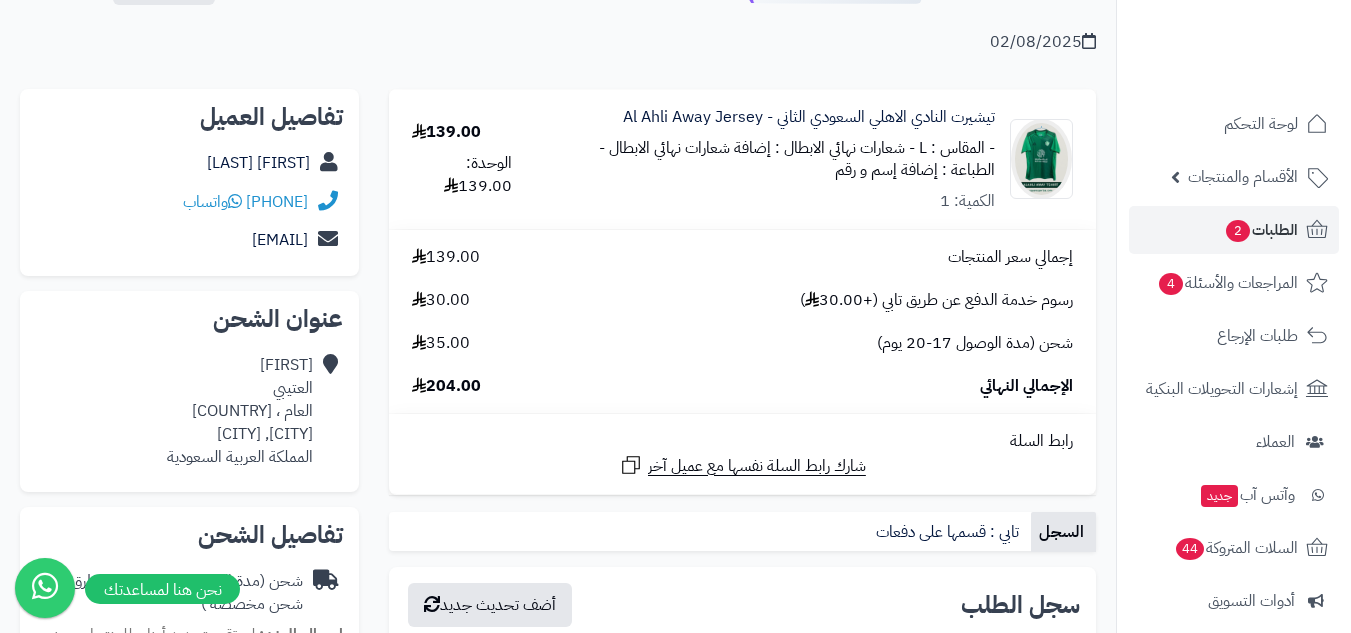 scroll, scrollTop: 0, scrollLeft: 0, axis: both 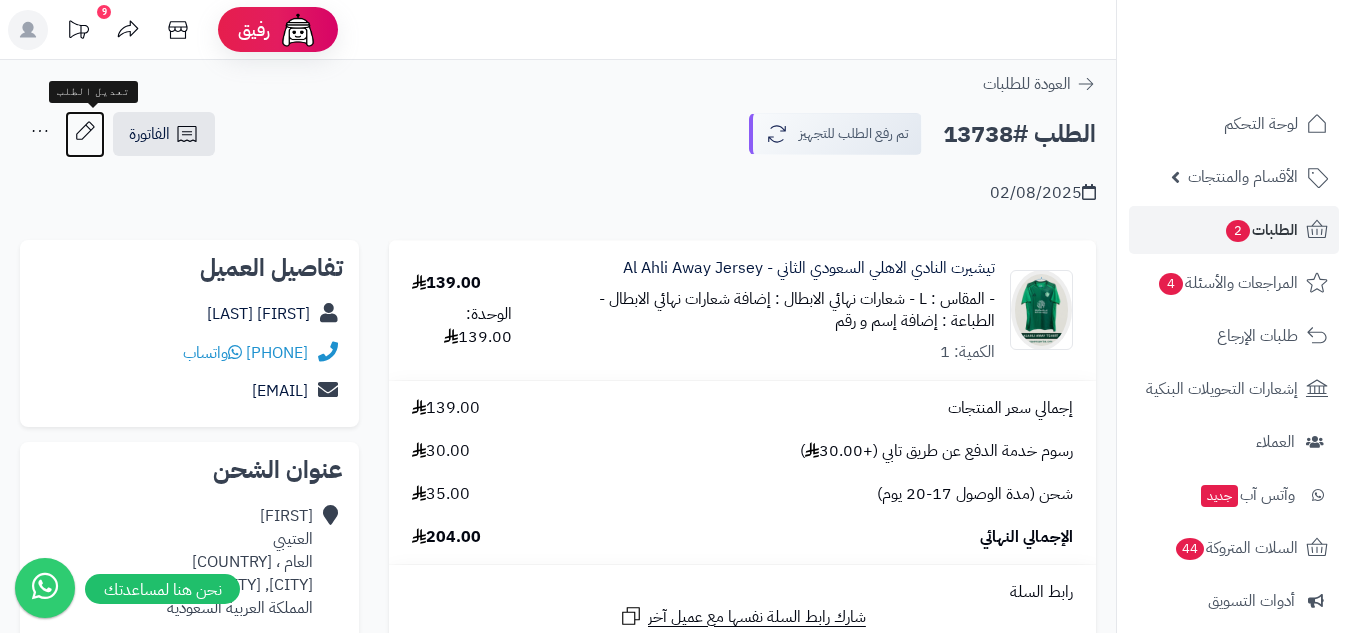 click 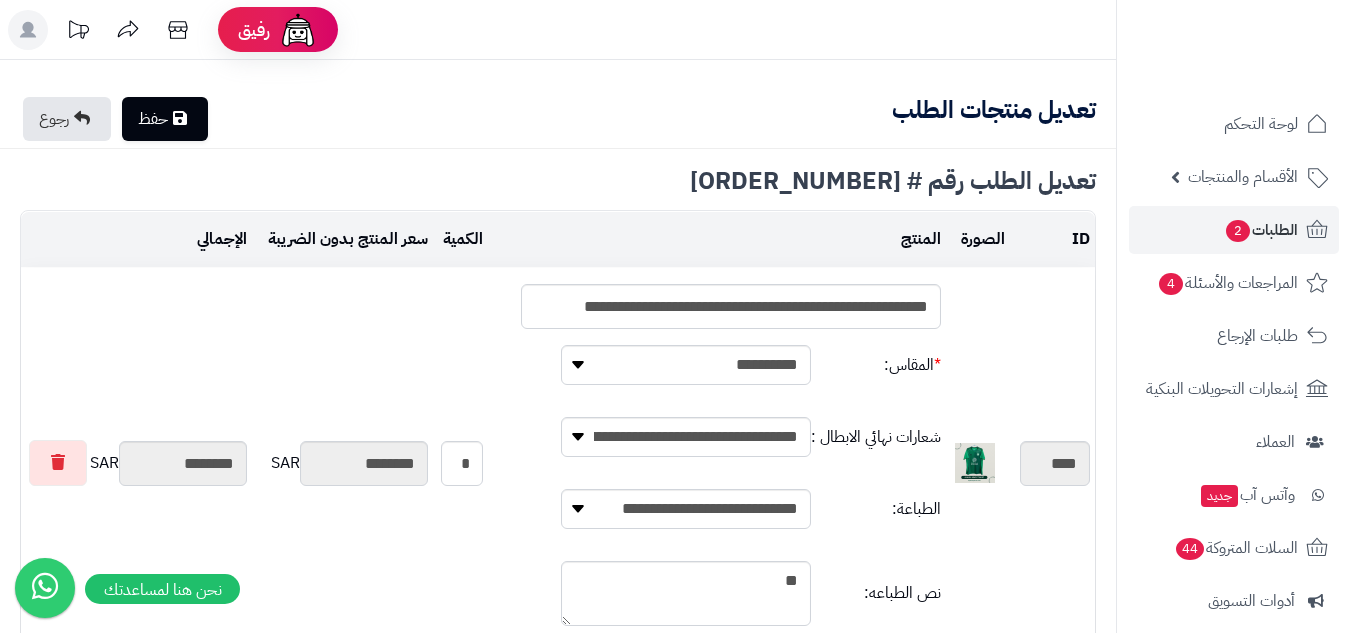 scroll, scrollTop: 0, scrollLeft: 0, axis: both 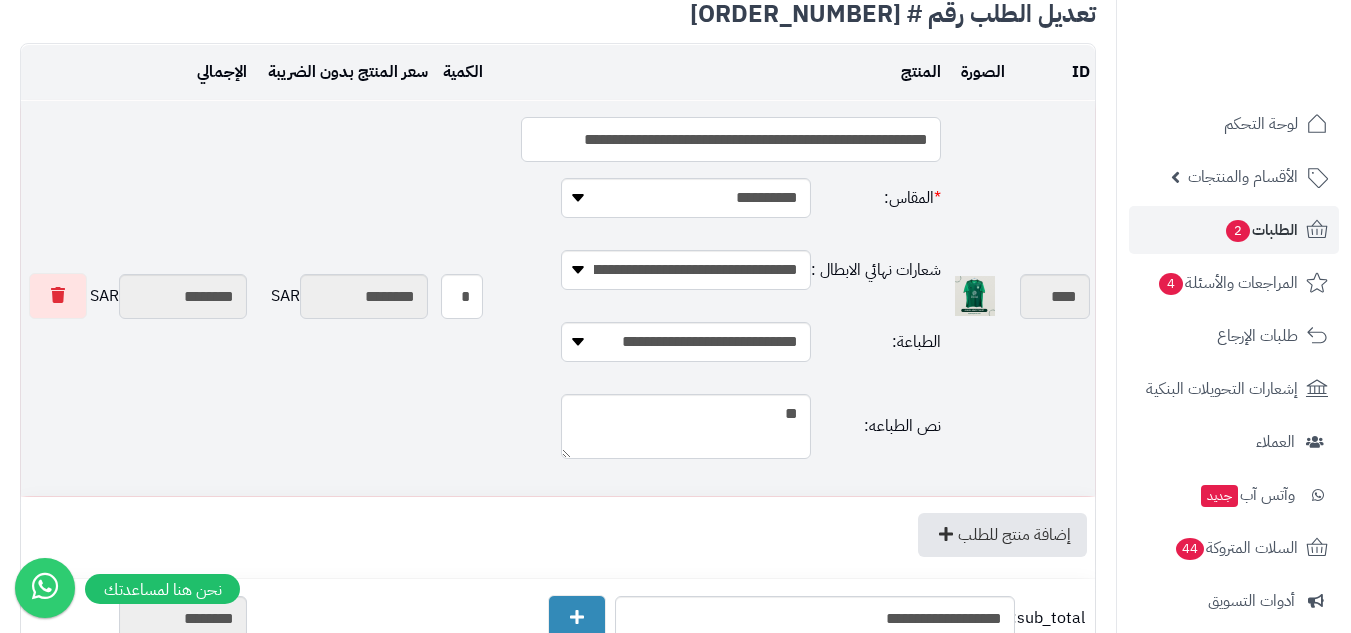click on "**********" at bounding box center (731, 139) 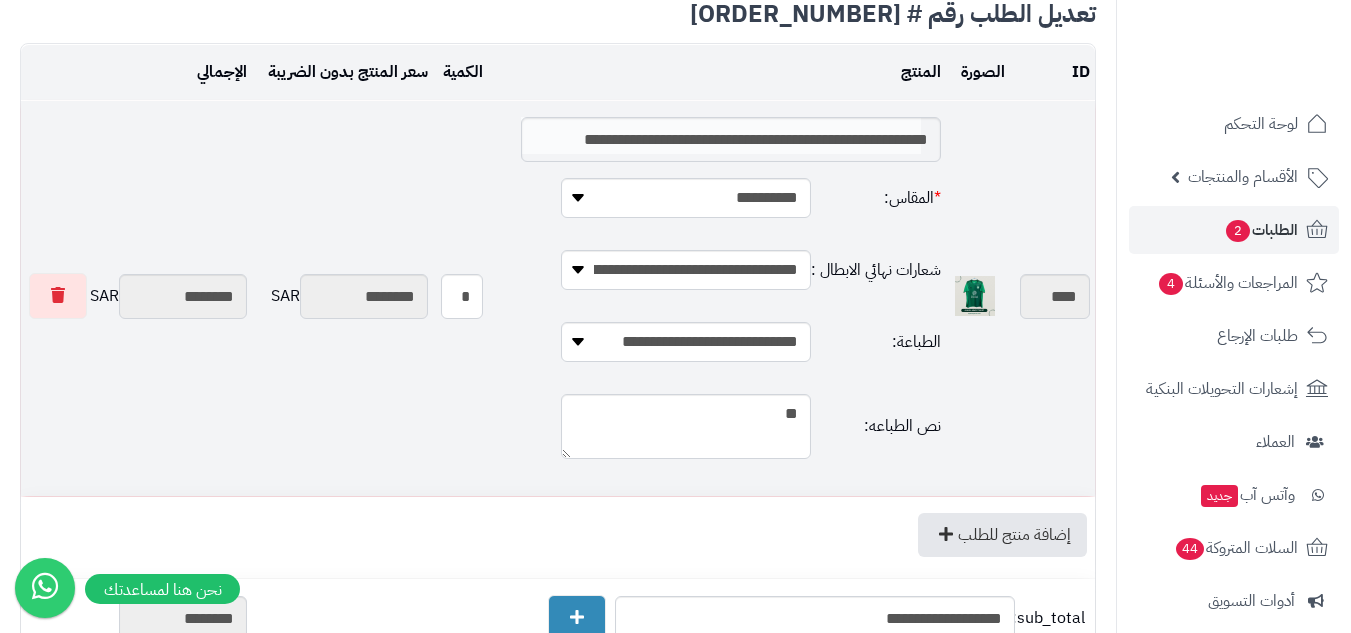 click on "**********" at bounding box center [731, 139] 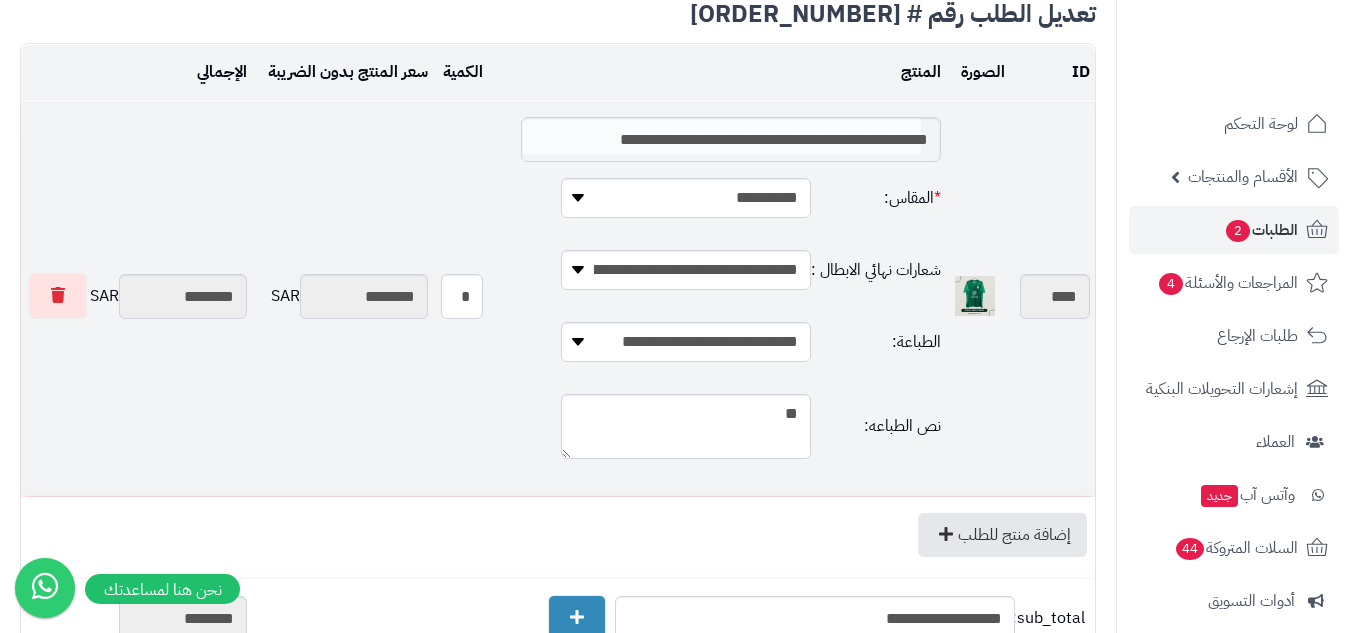 type on "**********" 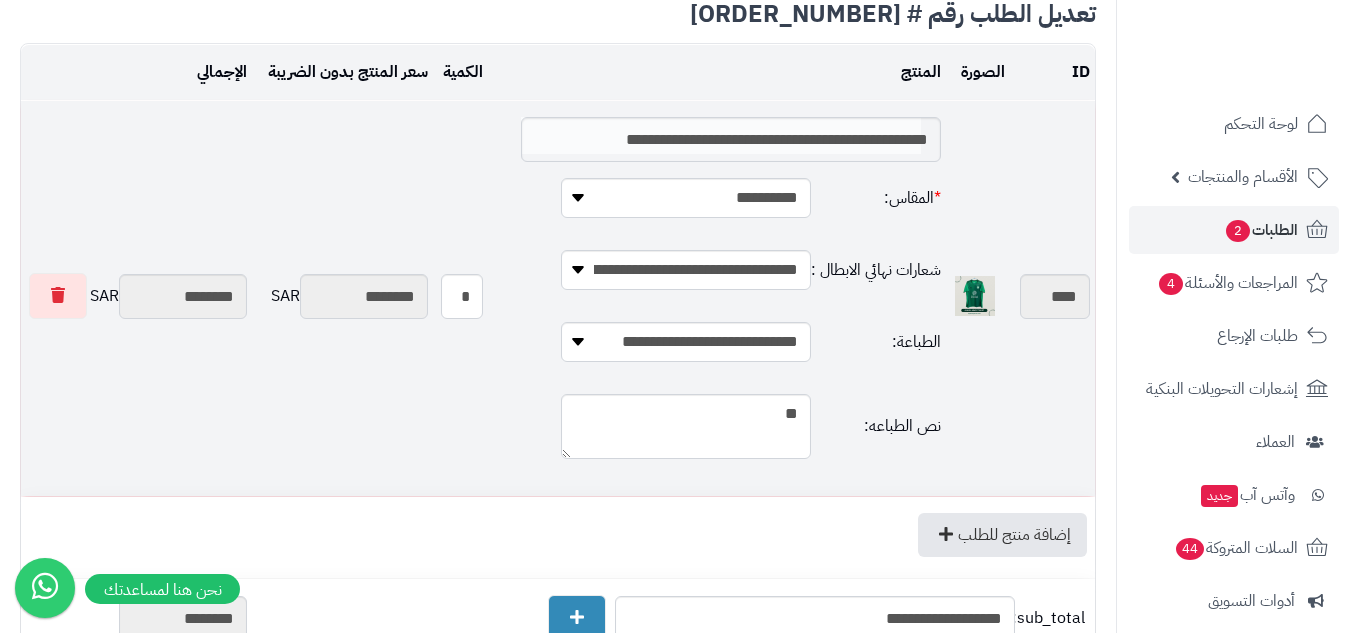 drag, startPoint x: 570, startPoint y: 138, endPoint x: 937, endPoint y: 138, distance: 367 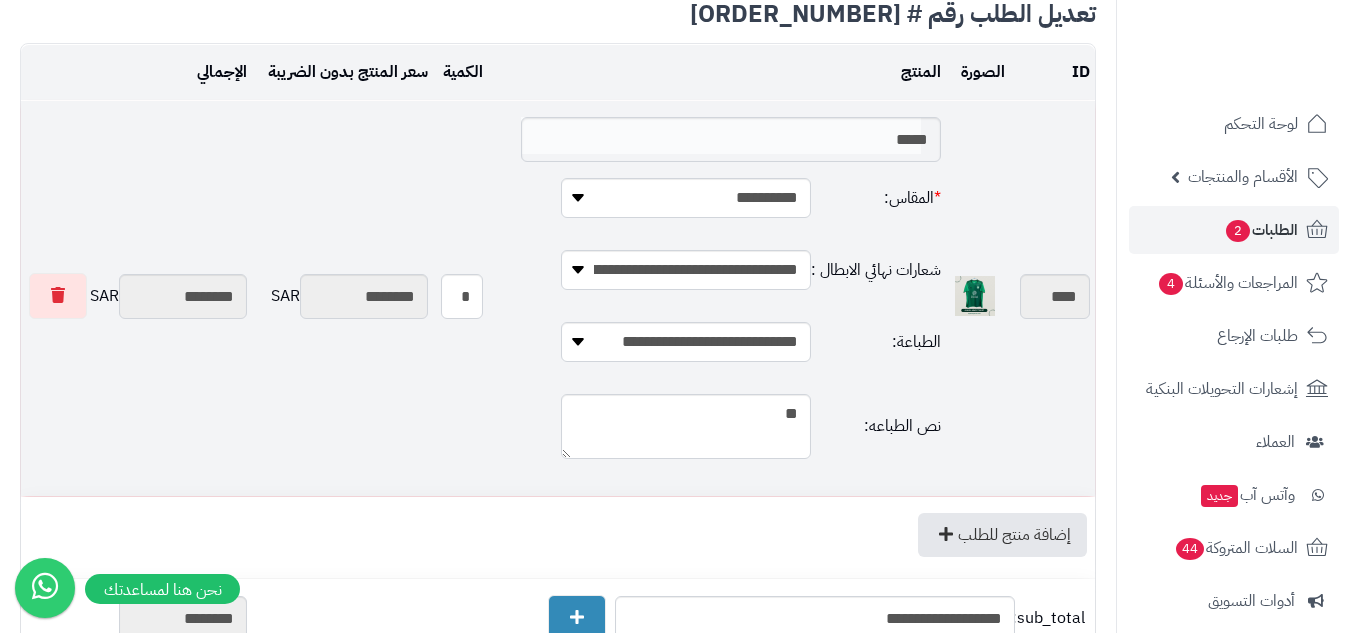 type on "******" 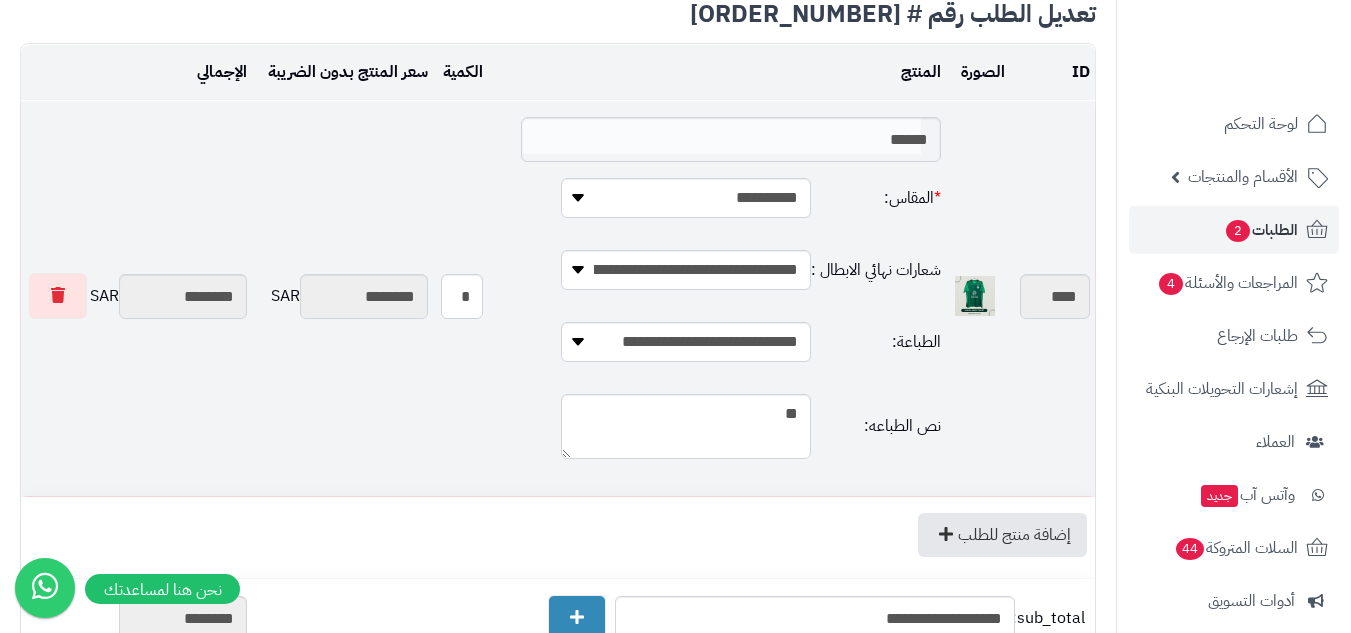 type on "******" 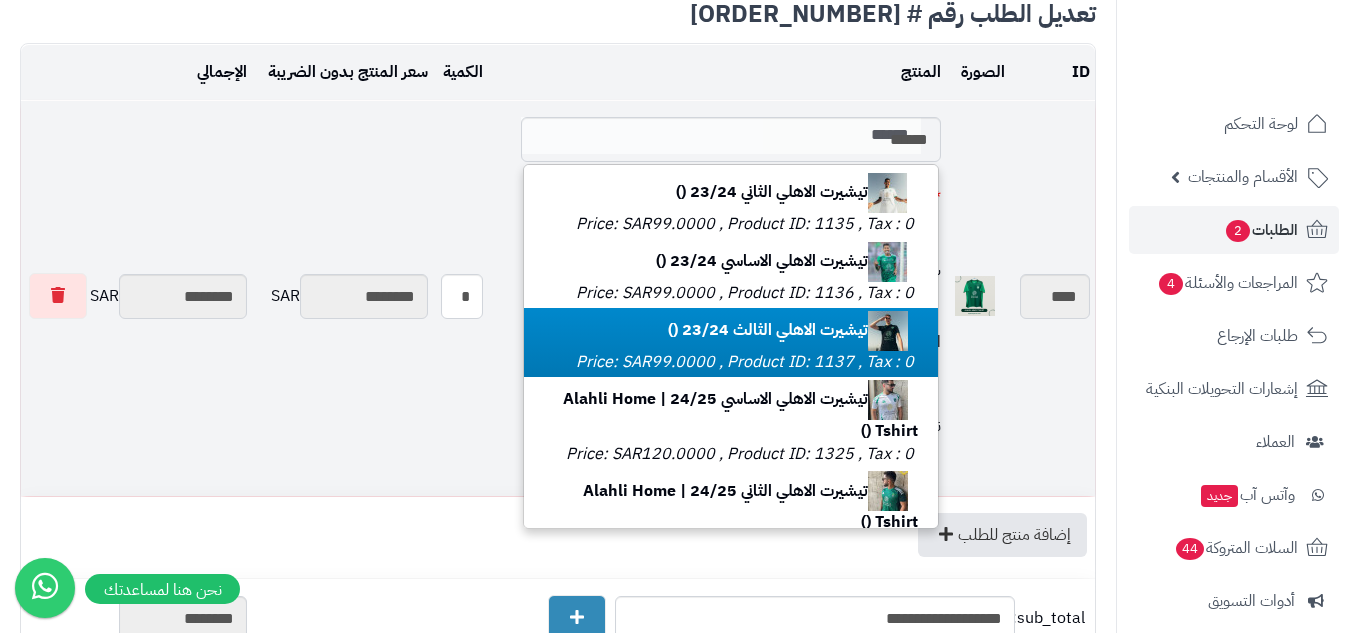 scroll, scrollTop: 602, scrollLeft: 0, axis: vertical 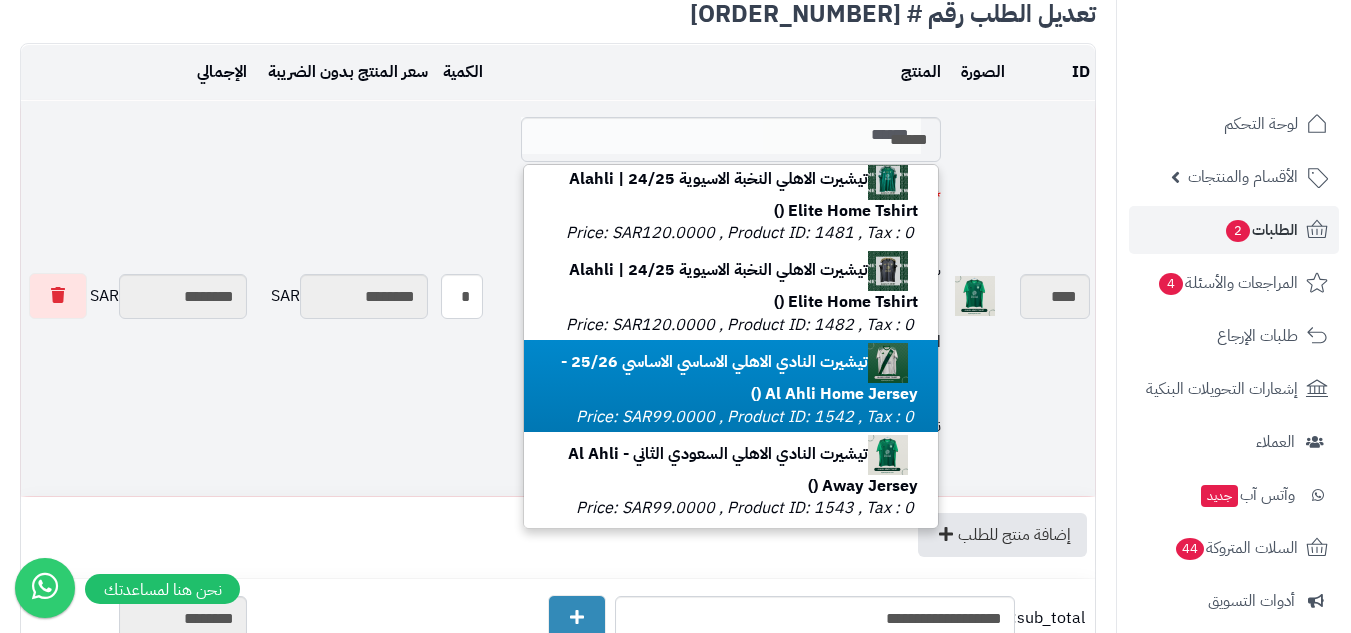 type on "******" 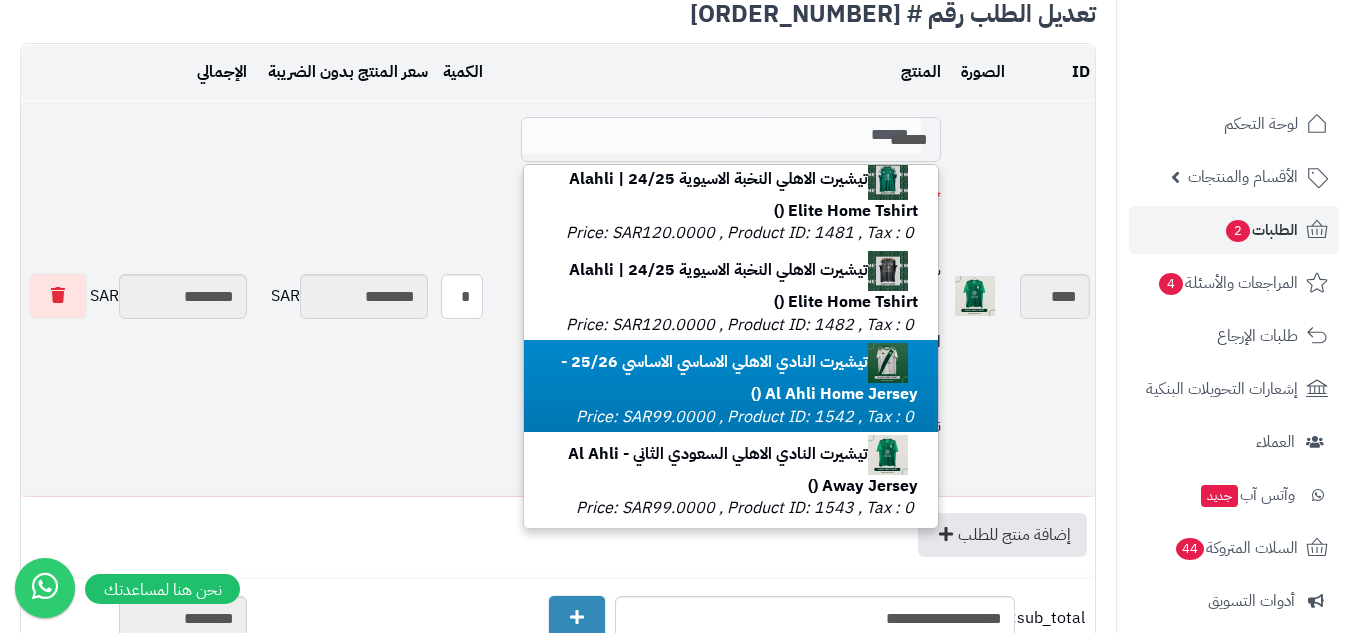 type on "****" 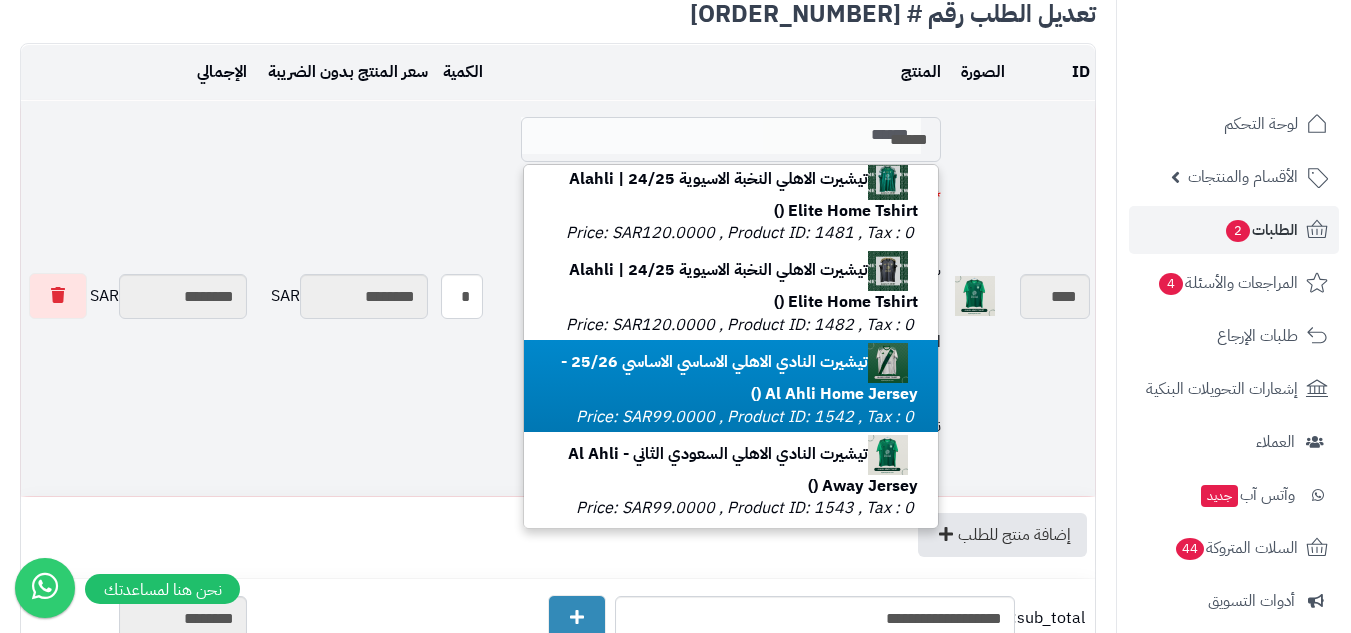 type on "*******" 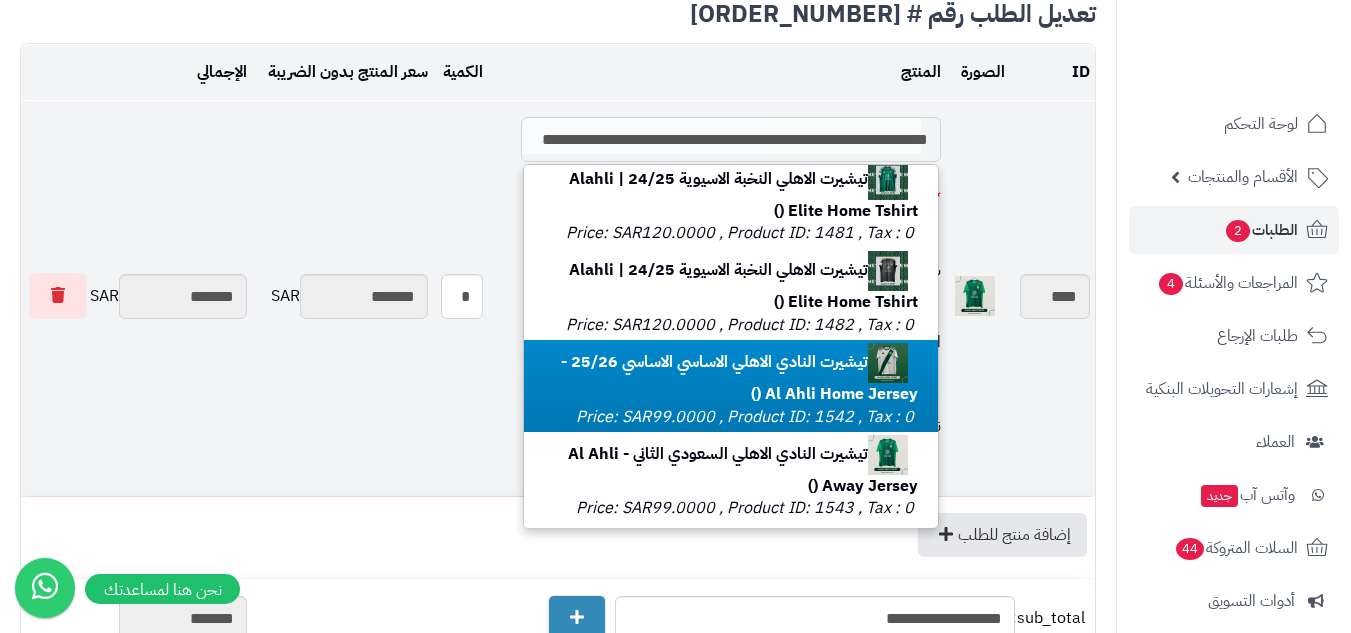 scroll, scrollTop: 0, scrollLeft: -43, axis: horizontal 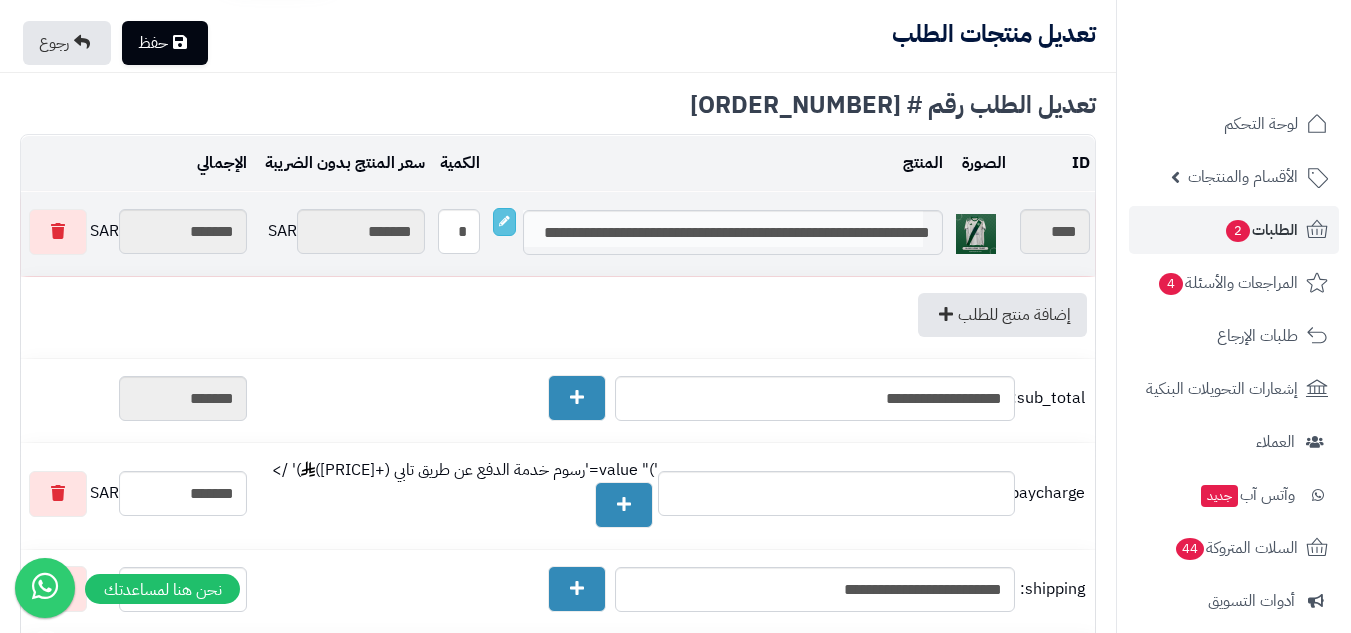 click on "حفظ" at bounding box center (165, 43) 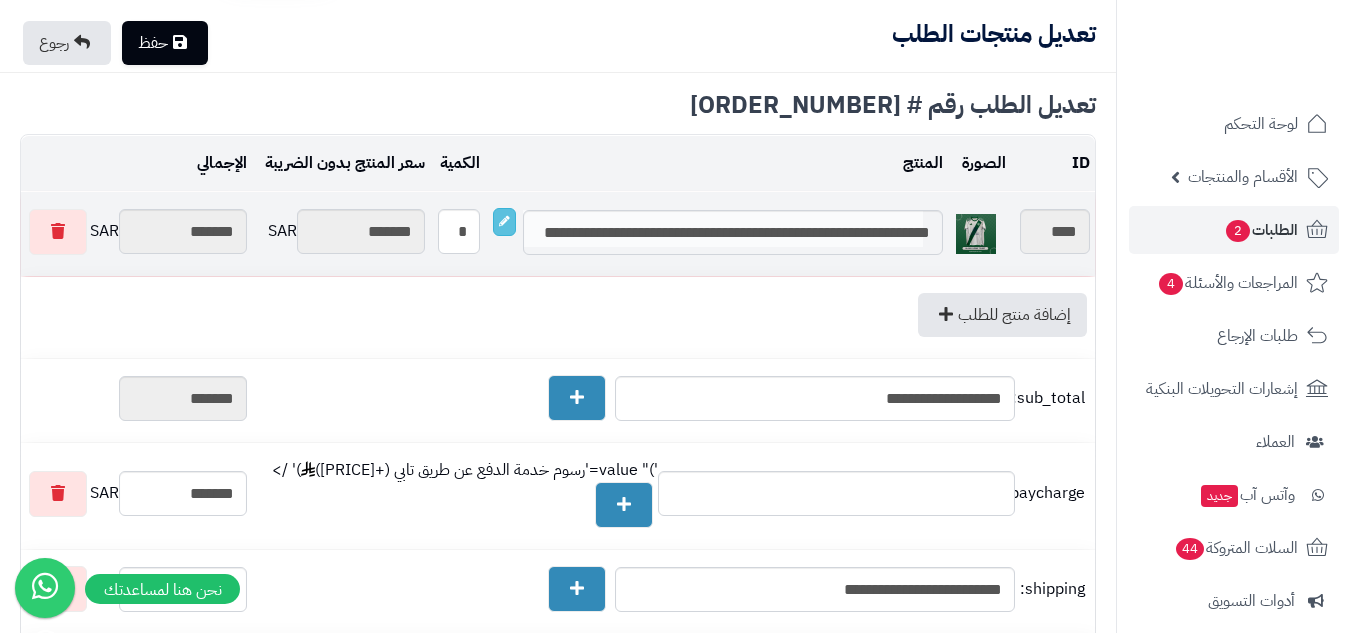 scroll, scrollTop: 0, scrollLeft: 0, axis: both 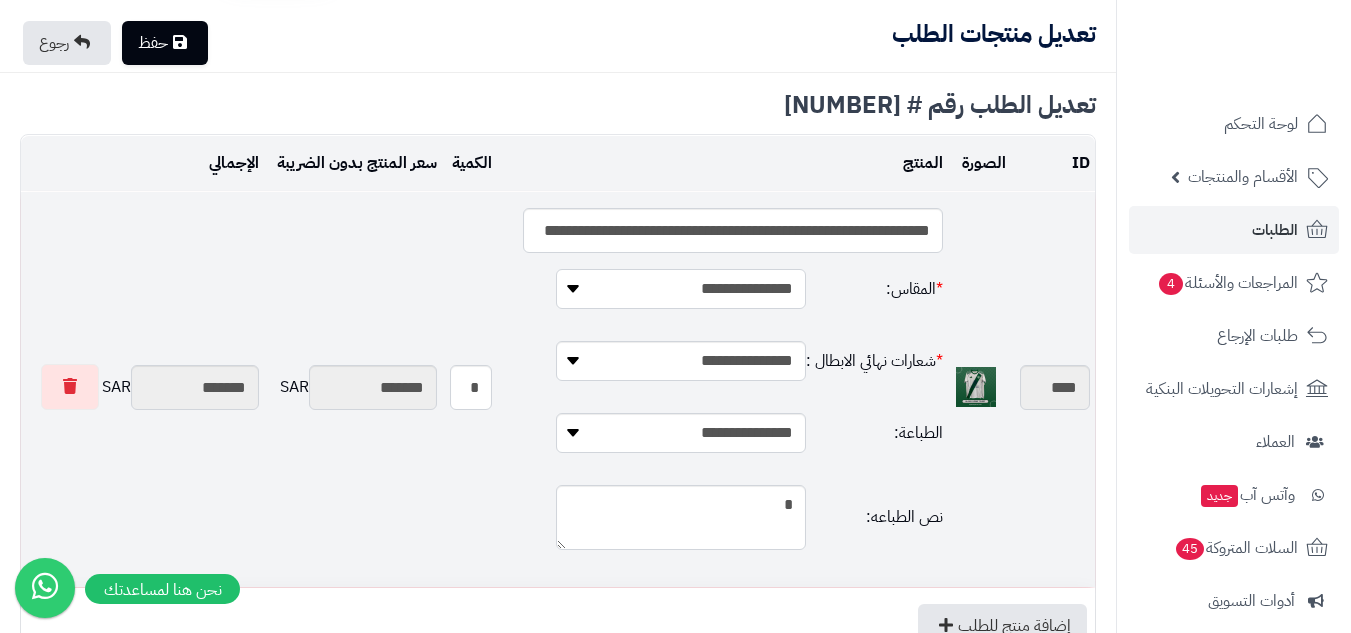 click on "[CREDIT_CARD]" at bounding box center (681, 289) 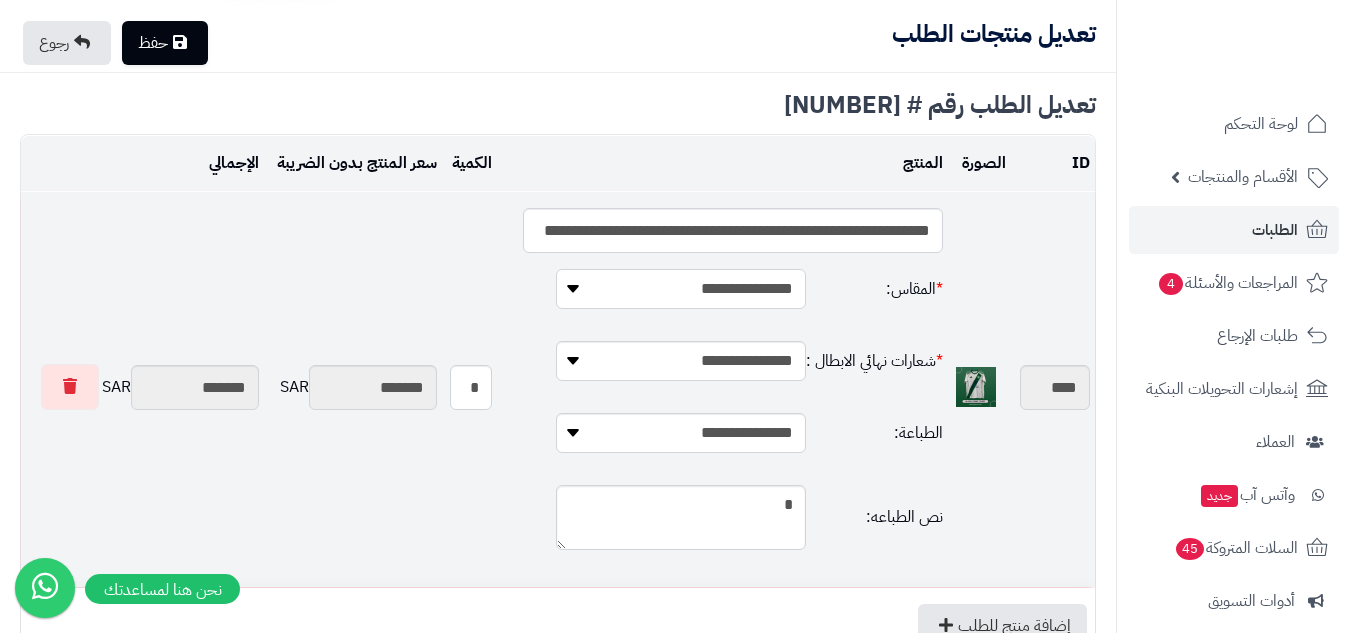 select on "******" 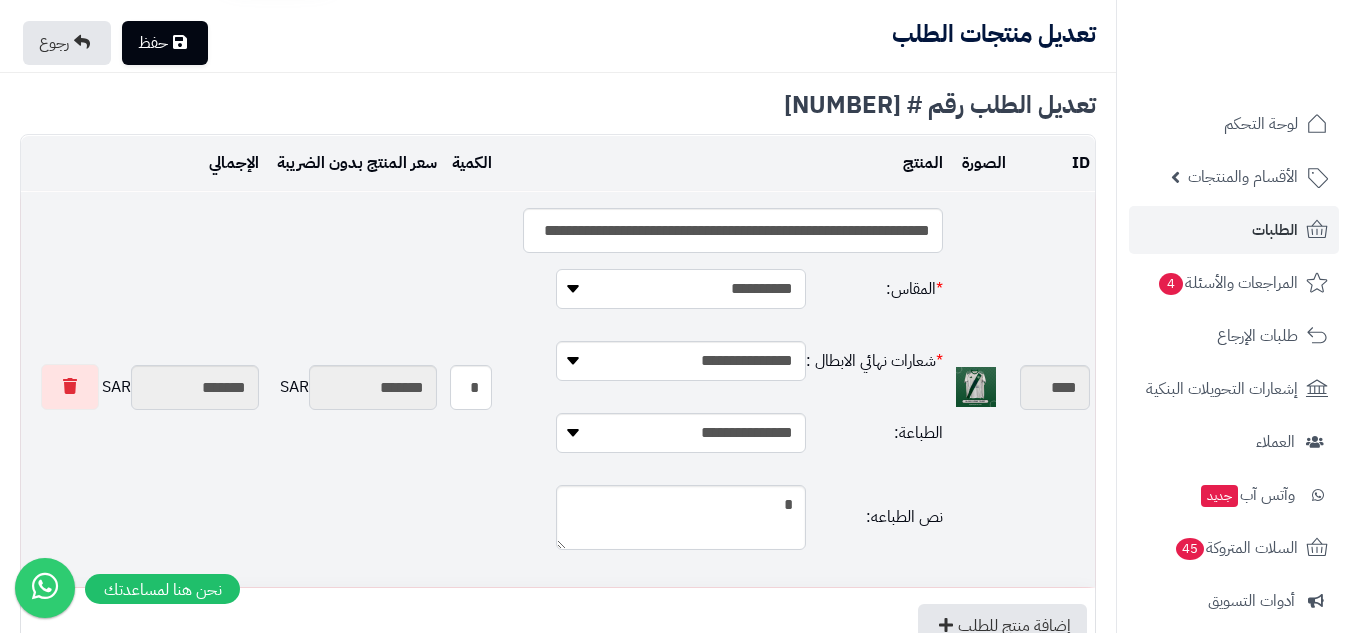 click on "[CREDIT_CARD]" at bounding box center [681, 289] 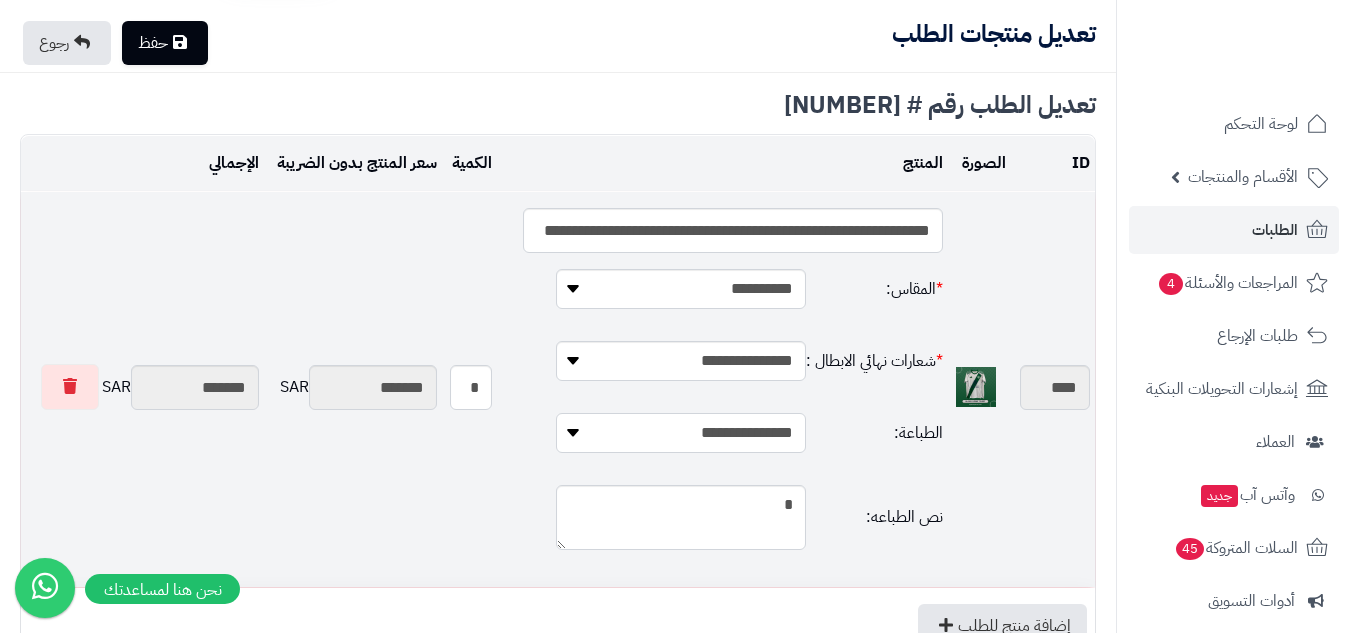 click on "[CREDIT_CARD]" at bounding box center [681, 433] 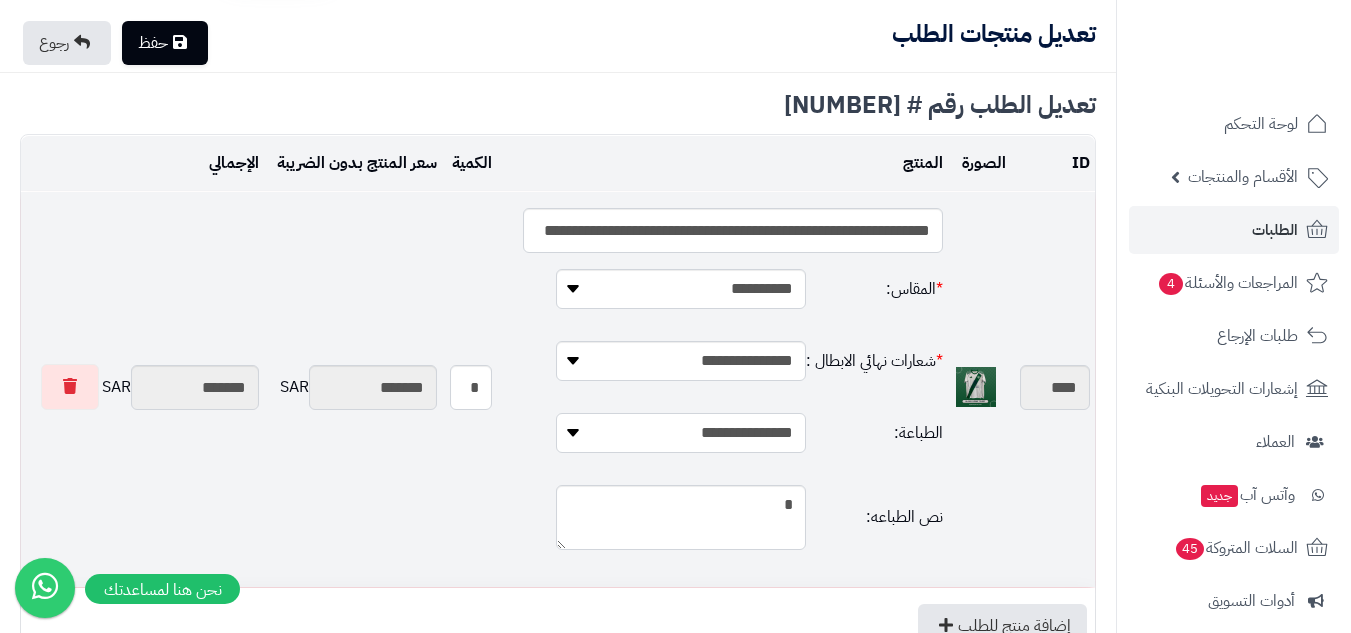 select on "**********" 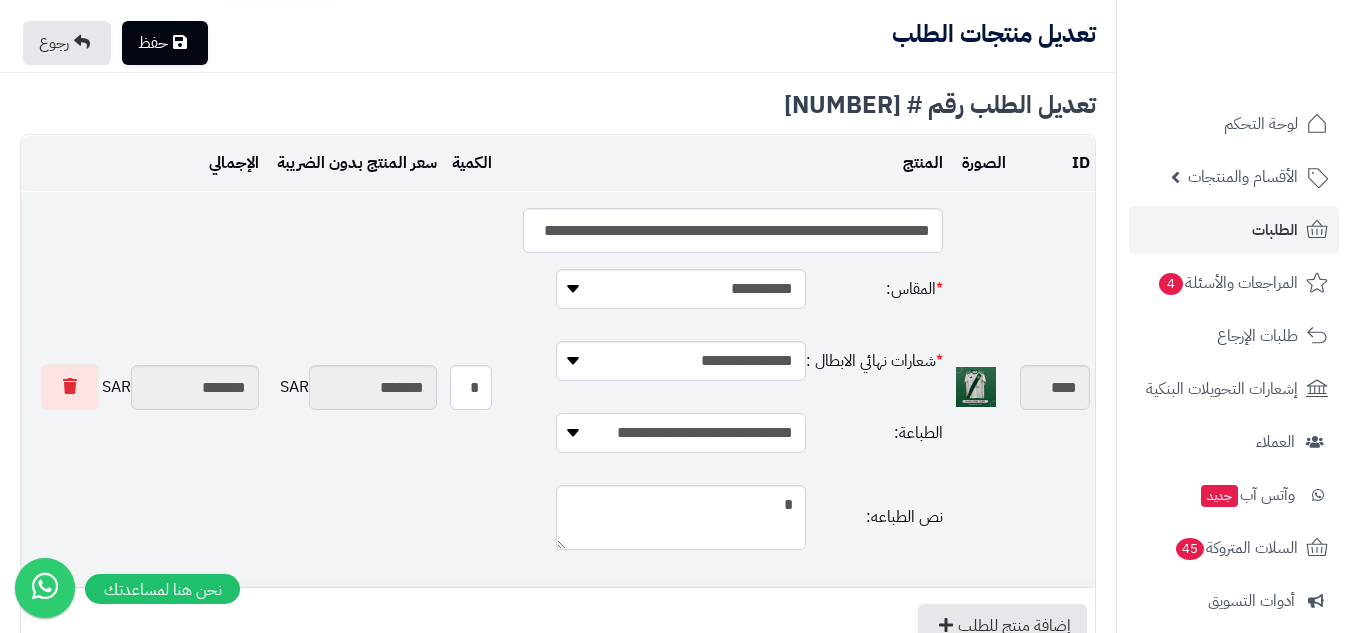 click on "**********" at bounding box center (681, 433) 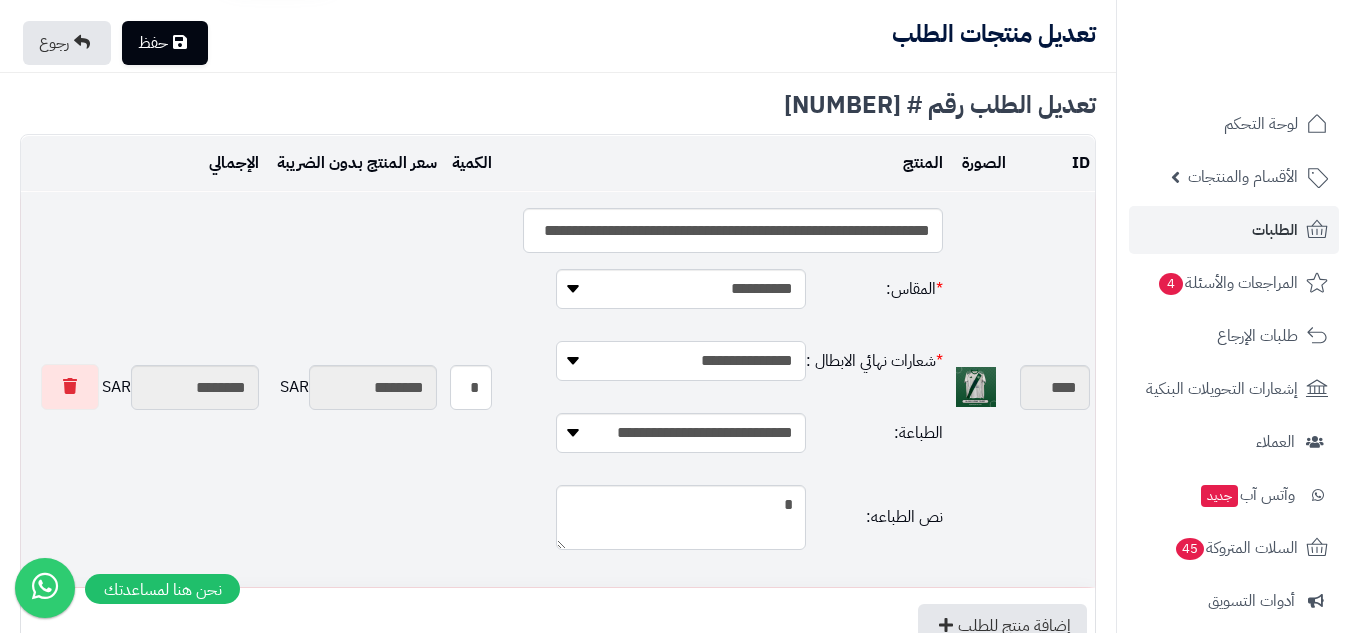 click on "**********" at bounding box center (681, 361) 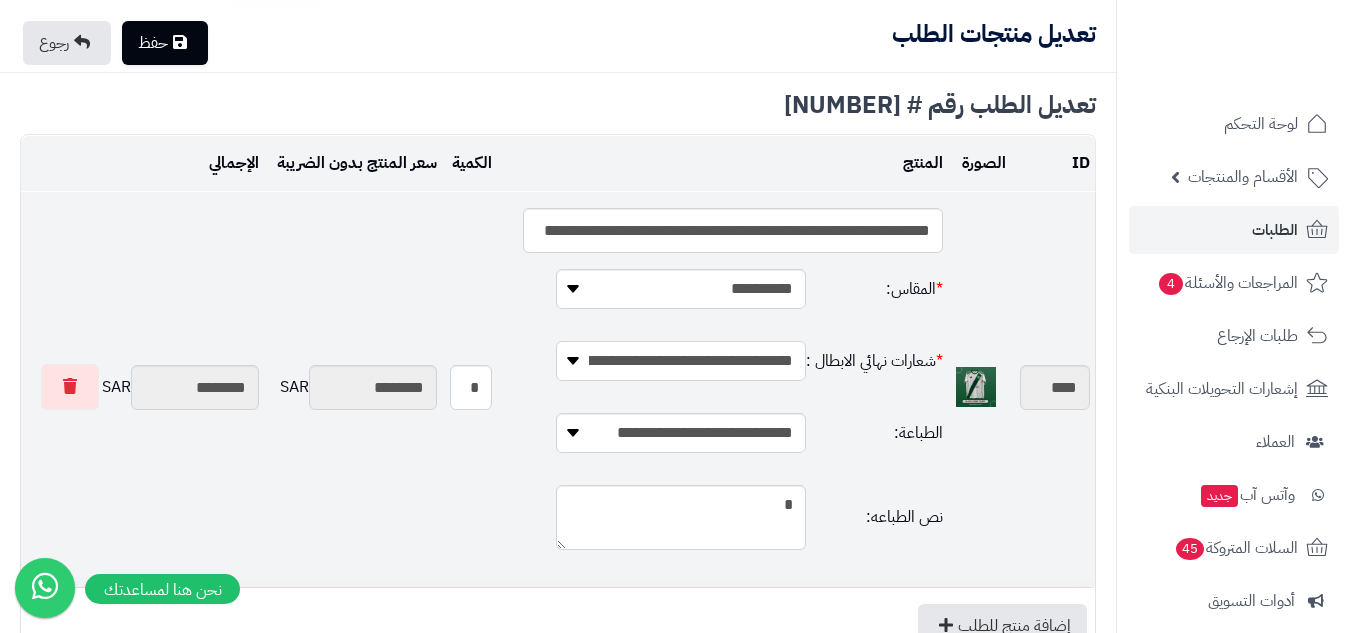 click on "**********" at bounding box center (681, 361) 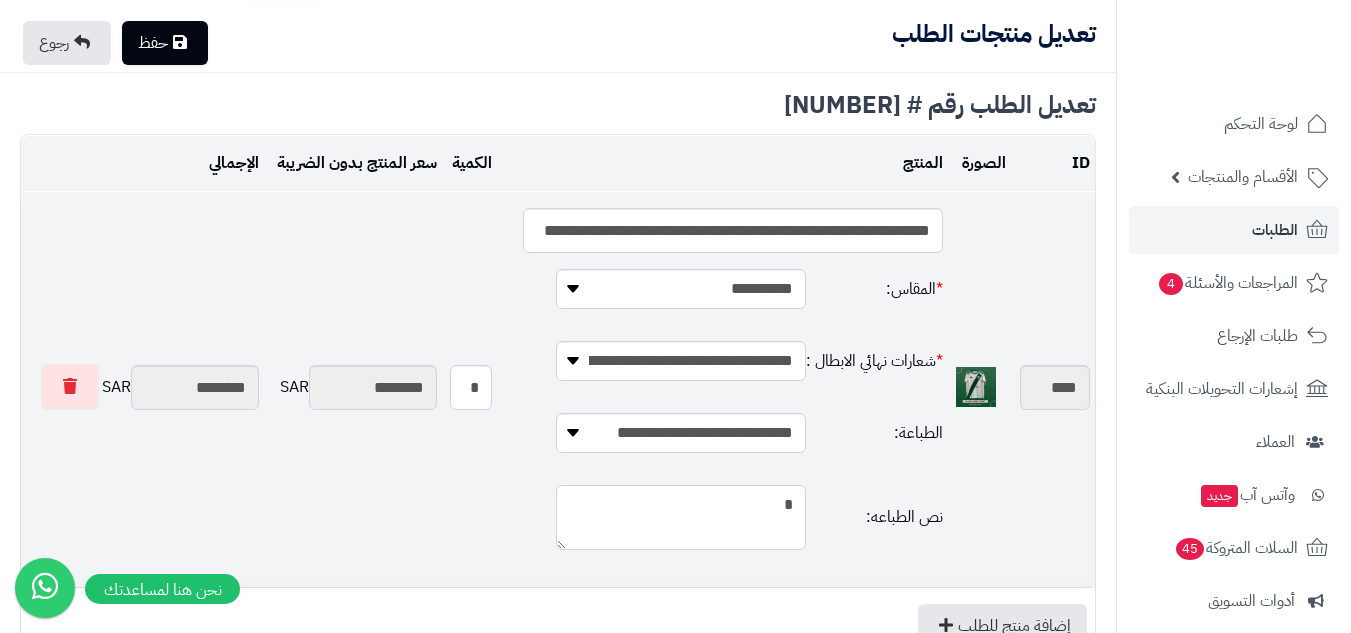 click at bounding box center (681, 517) 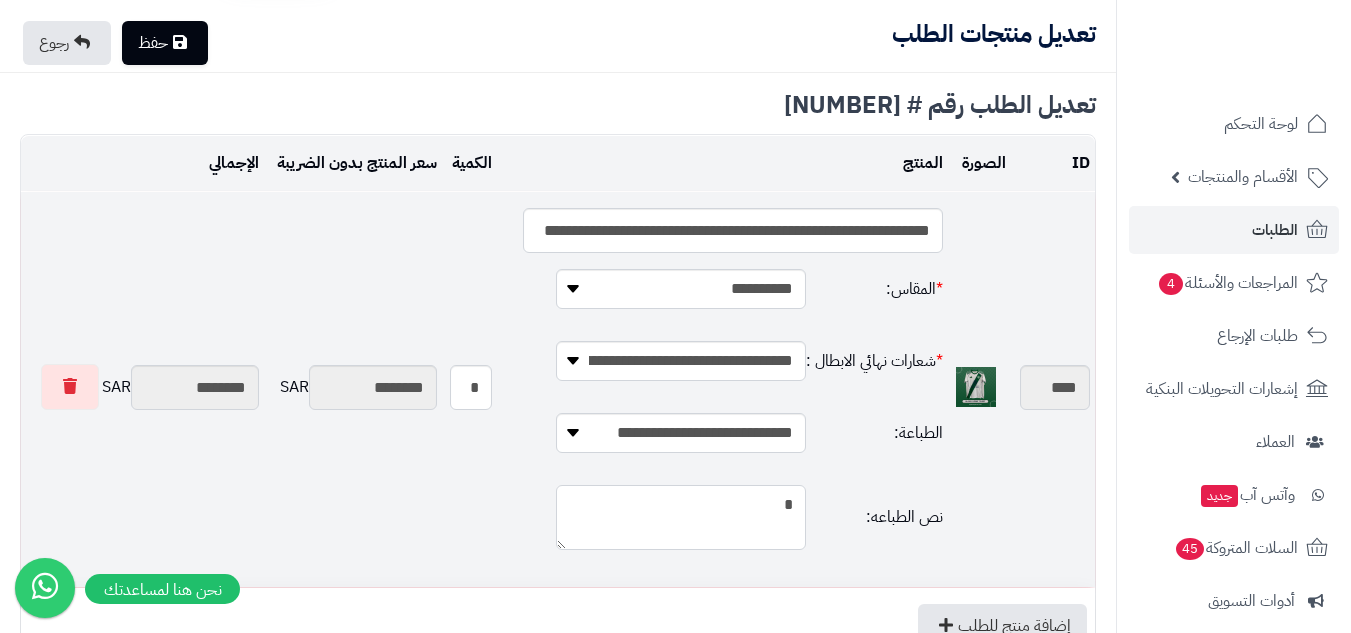 click at bounding box center [681, 517] 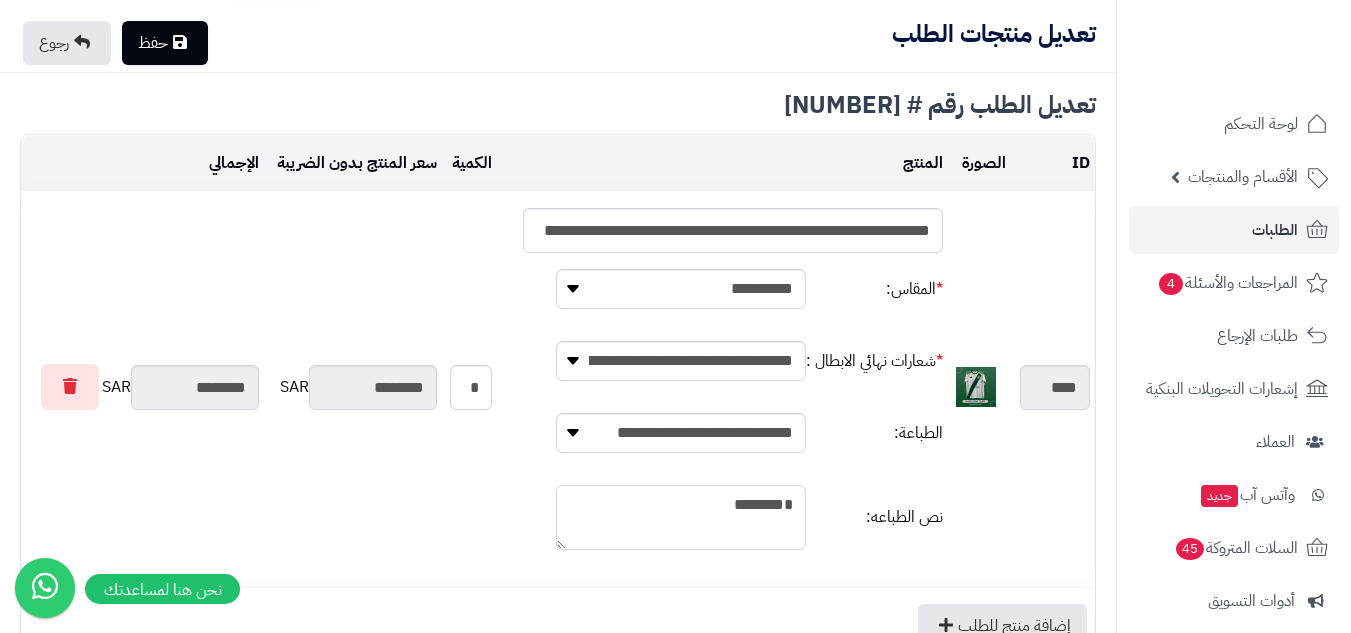 type on "********" 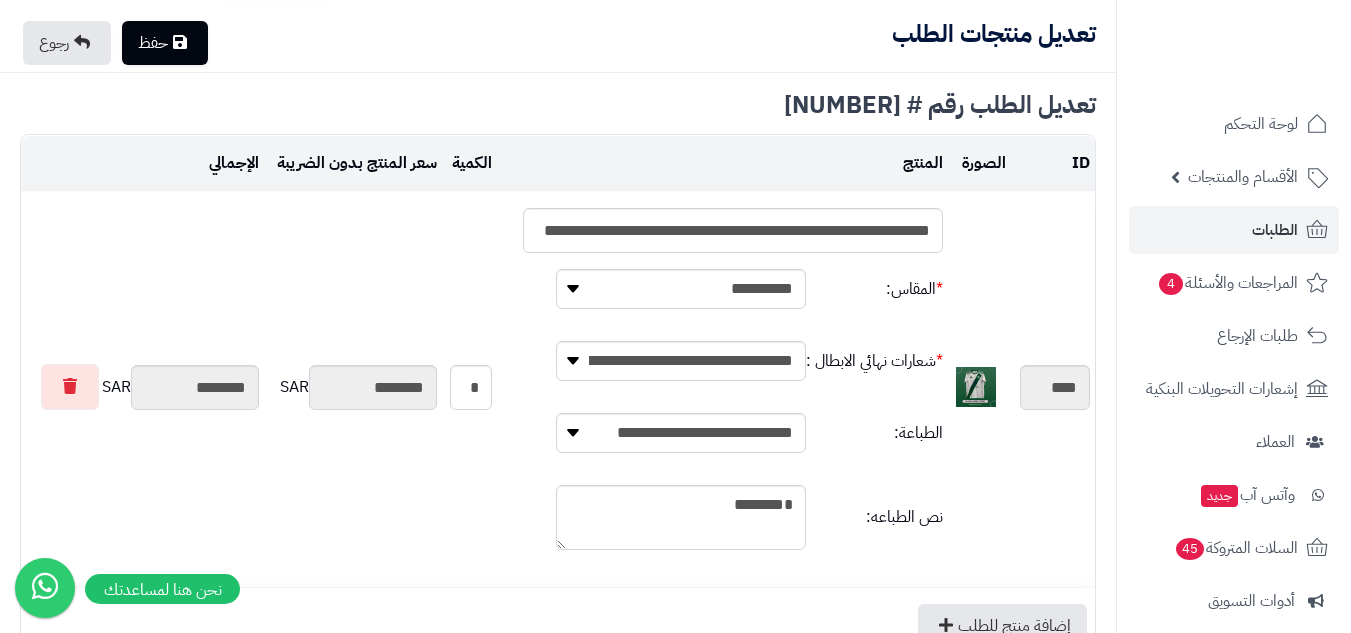 click at bounding box center [180, 42] 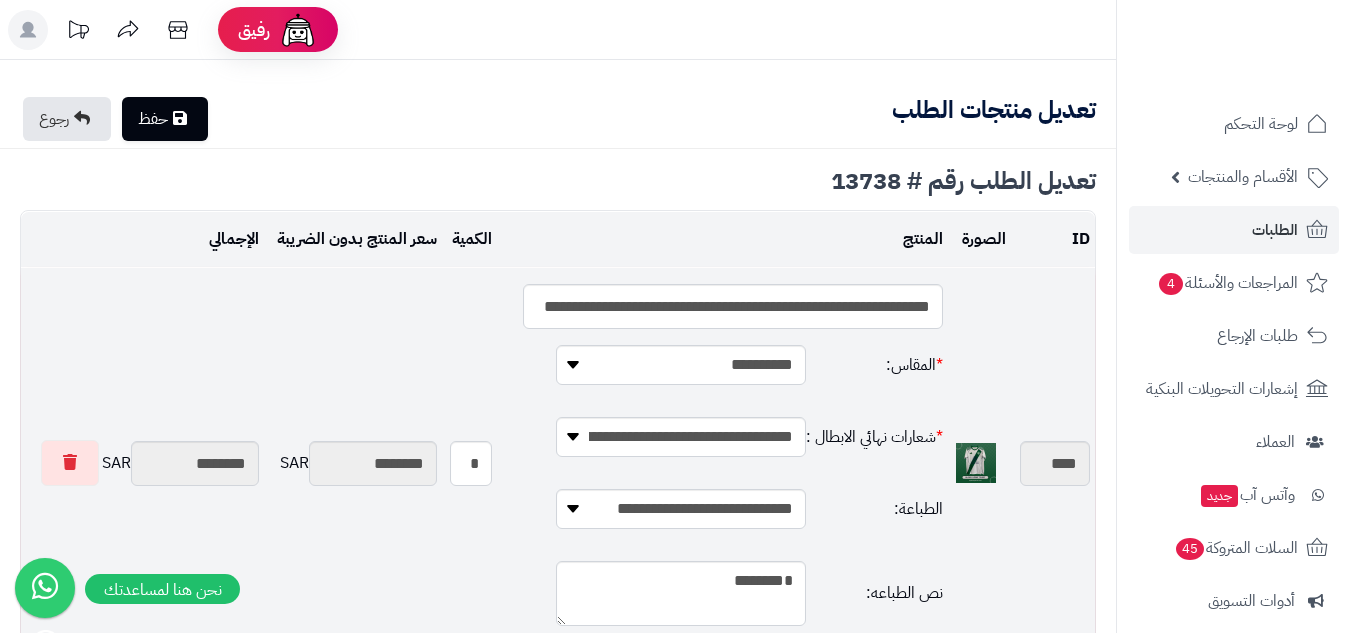 type on "**********" 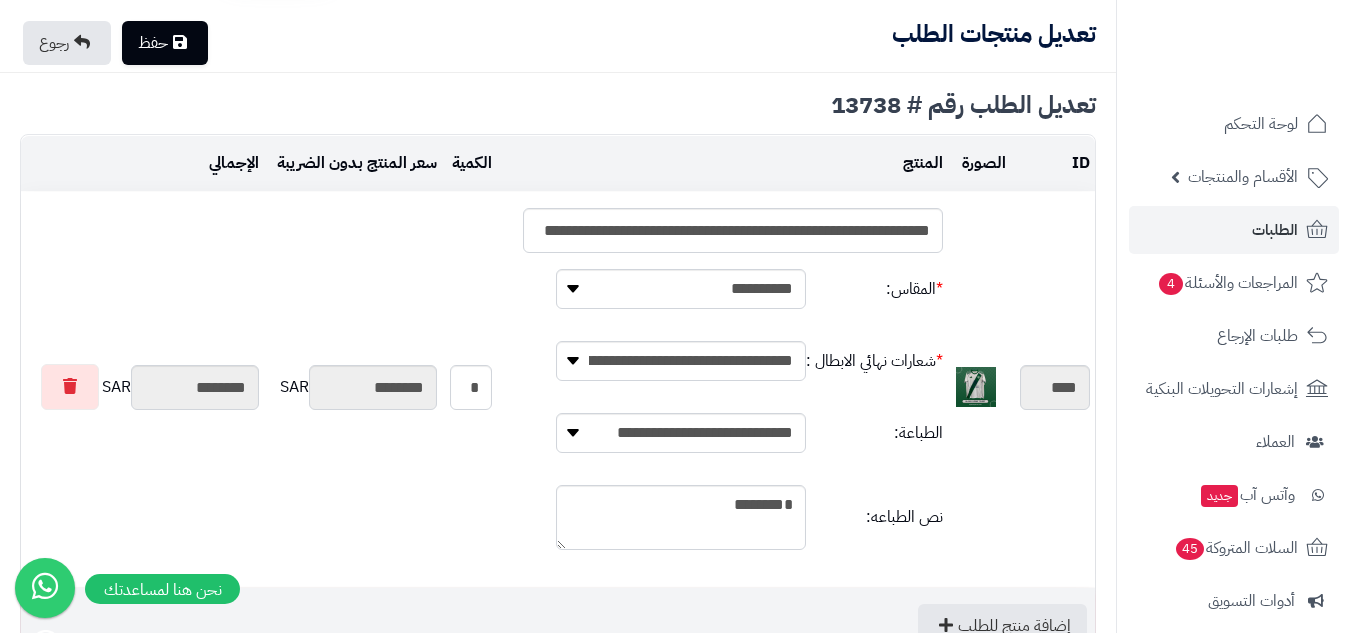 scroll, scrollTop: 76, scrollLeft: 0, axis: vertical 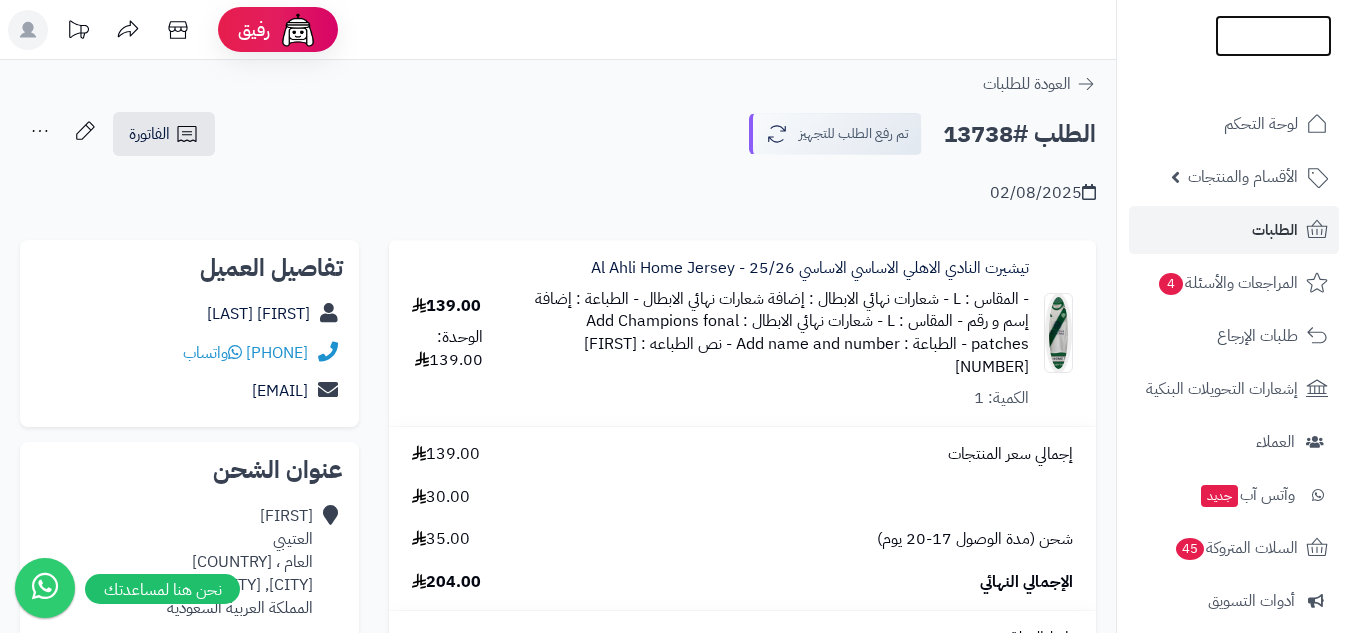 click at bounding box center (1273, 78) 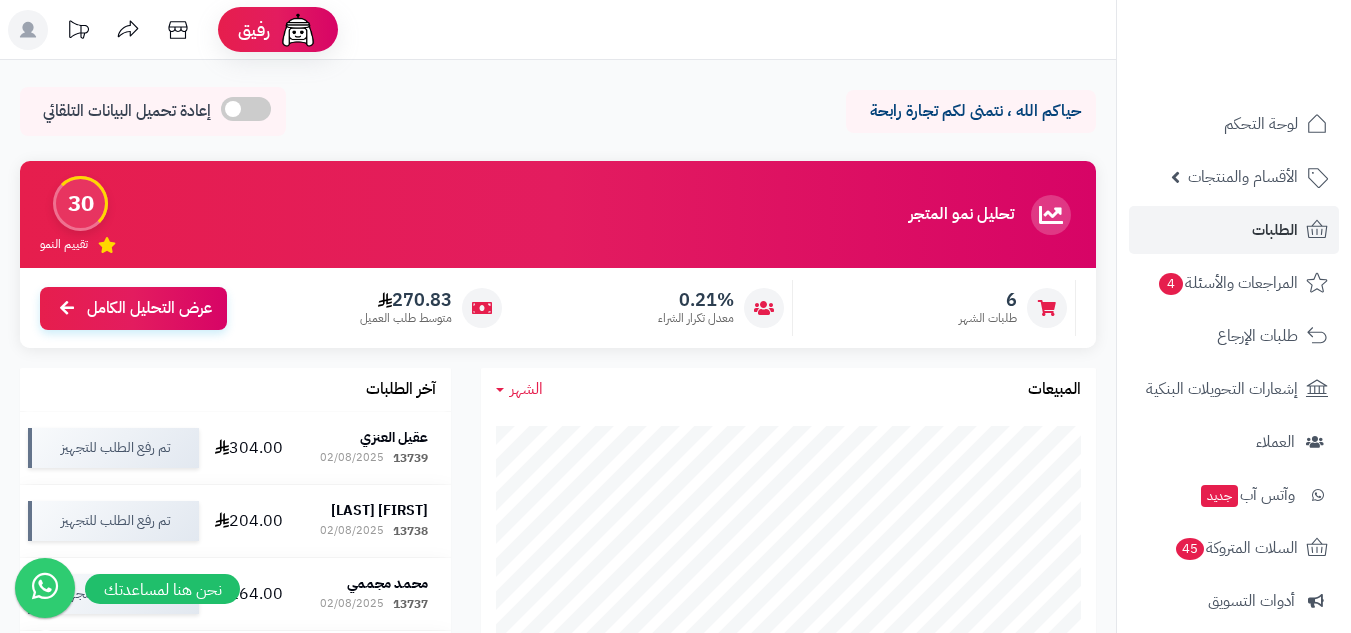 scroll, scrollTop: 0, scrollLeft: 0, axis: both 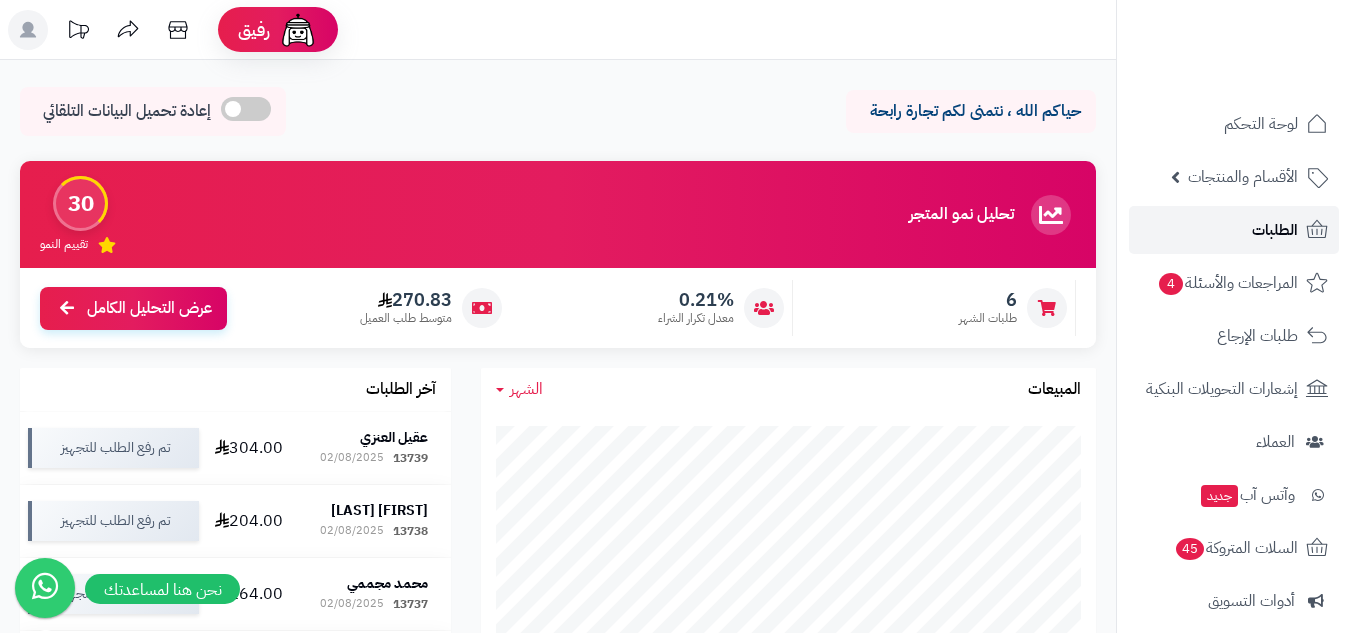 click on "الطلبات" at bounding box center [1275, 230] 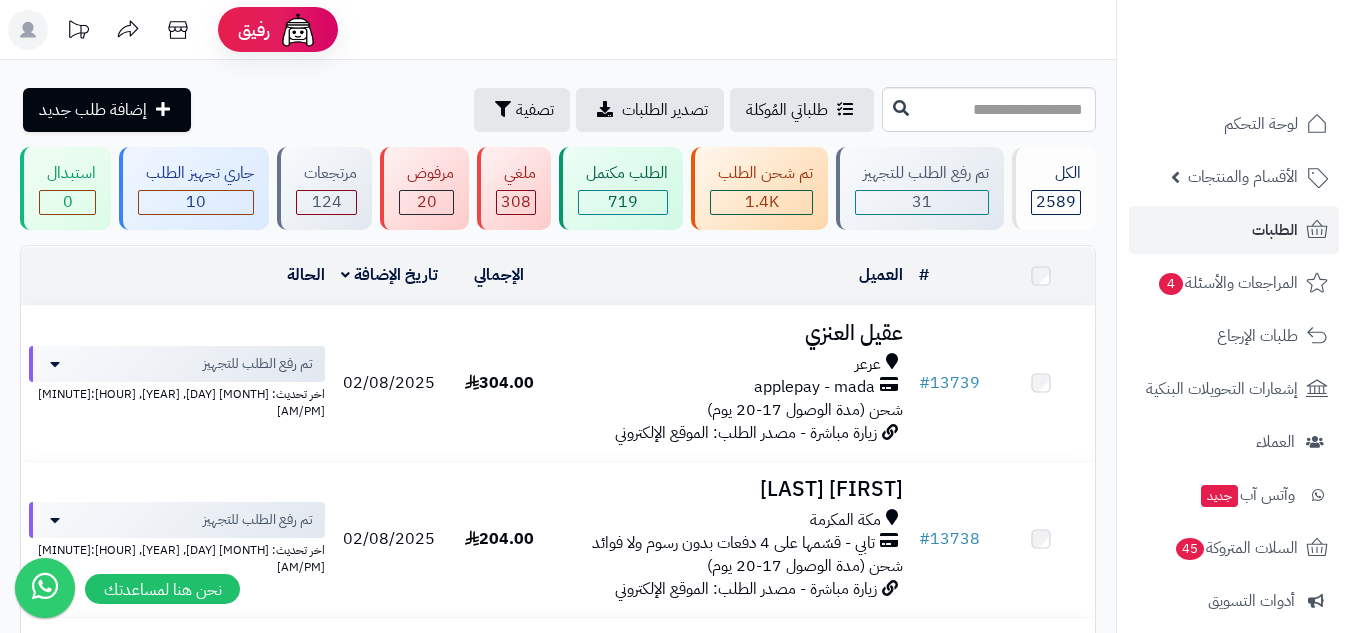 scroll, scrollTop: 0, scrollLeft: 0, axis: both 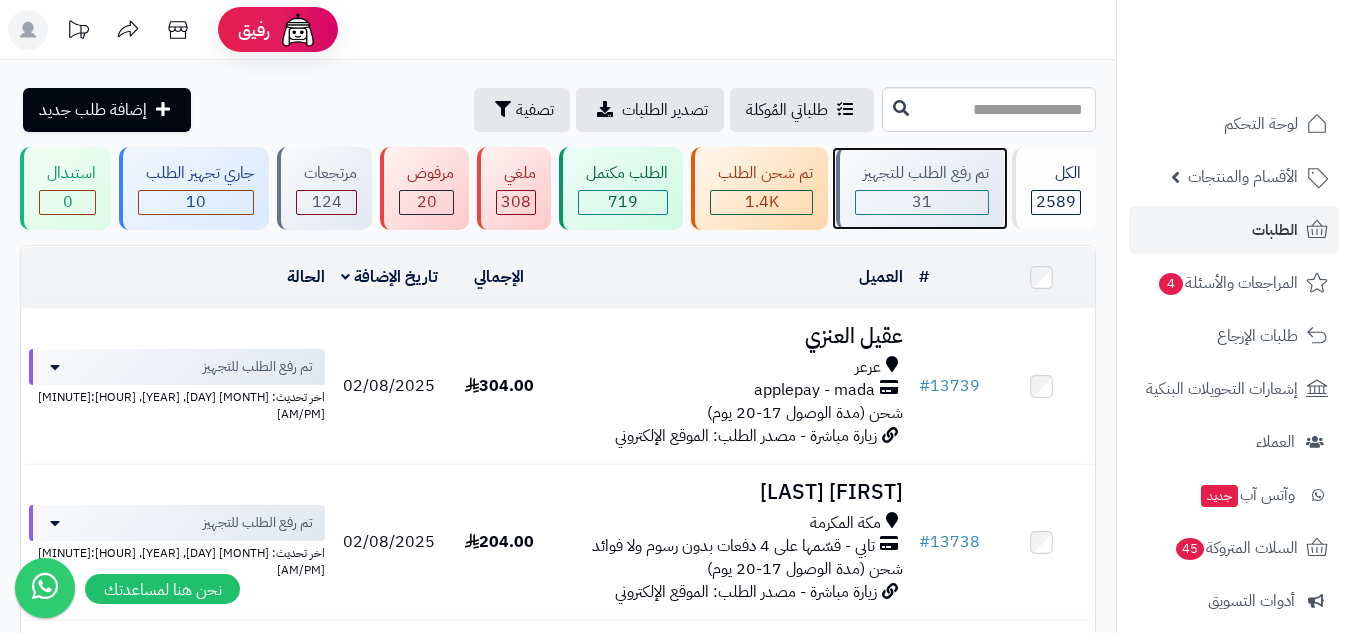 click on "31" at bounding box center (922, 202) 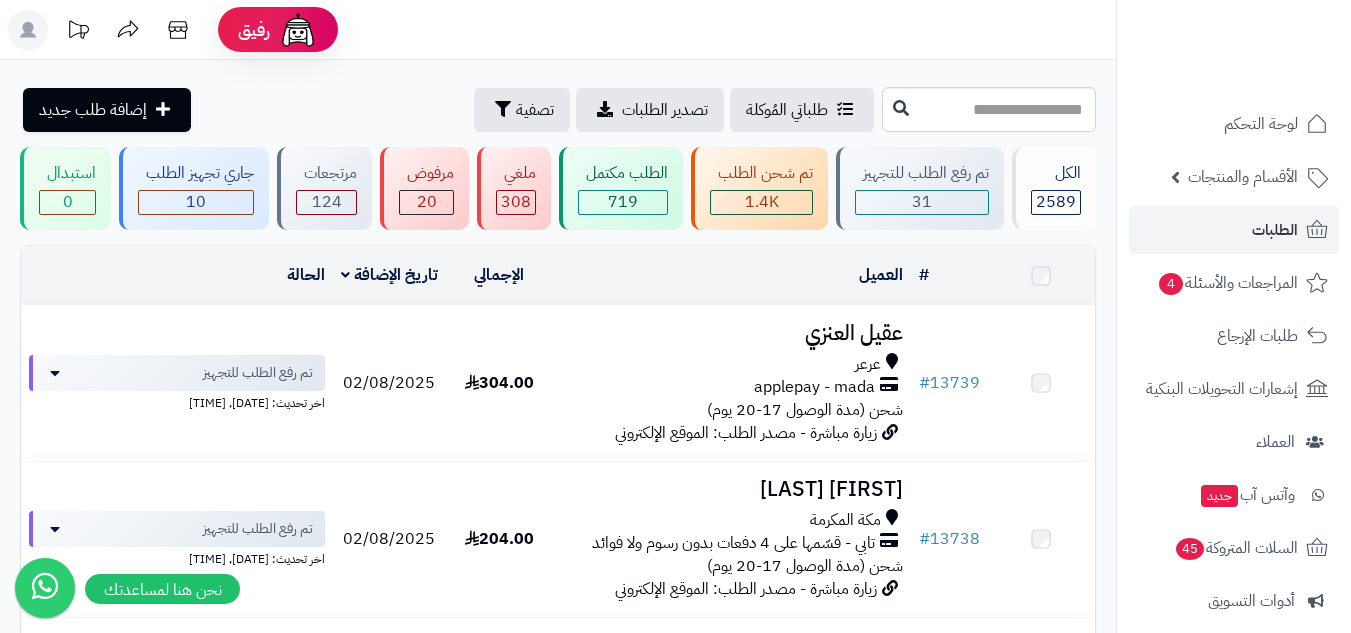 scroll, scrollTop: 0, scrollLeft: 0, axis: both 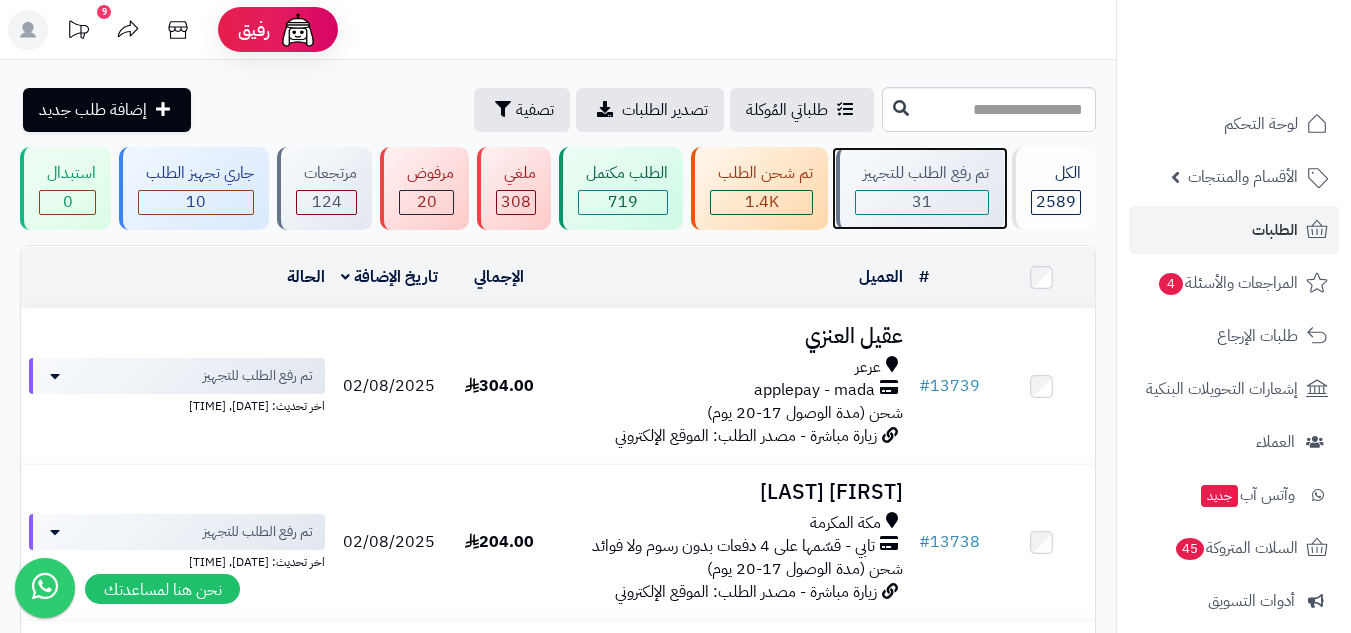 click on "31" at bounding box center [922, 202] 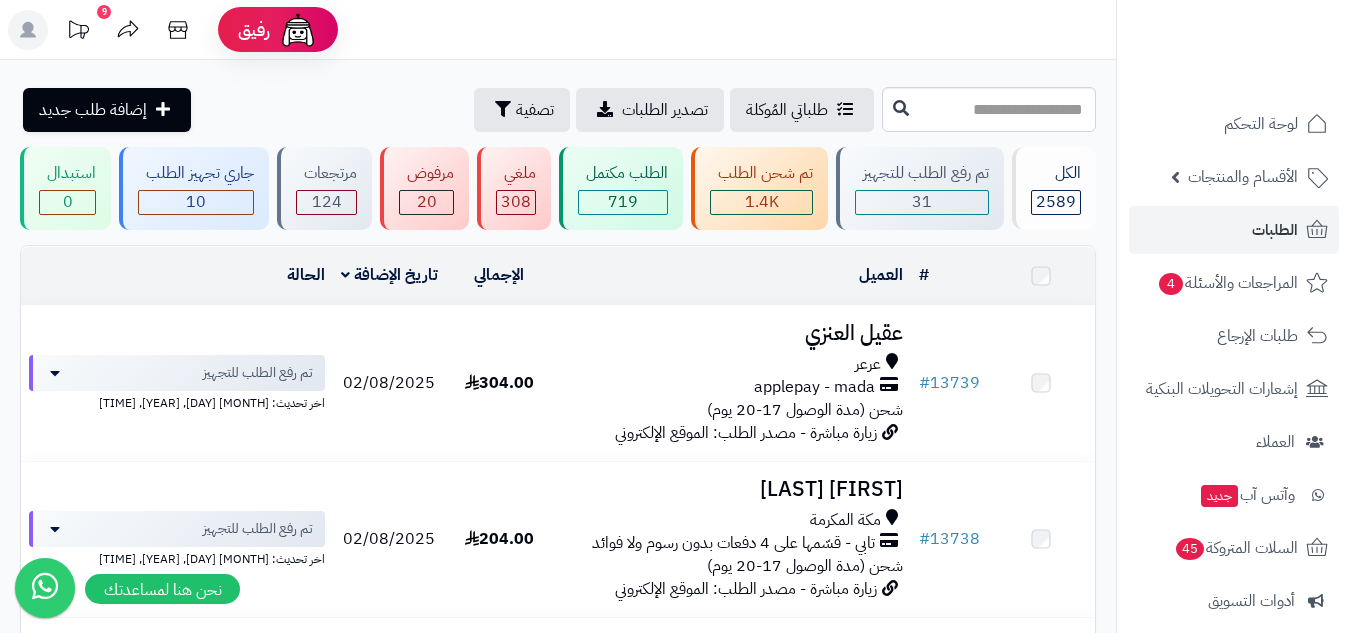 scroll, scrollTop: 0, scrollLeft: 0, axis: both 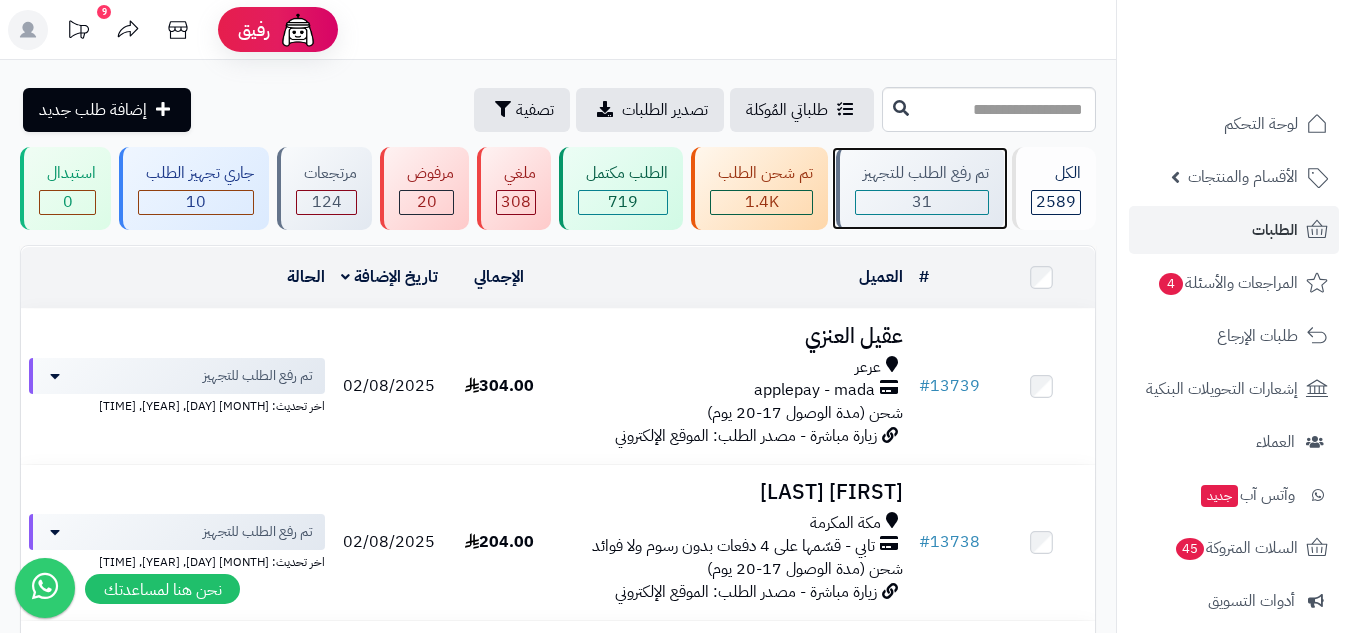 click on "31" at bounding box center [922, 202] 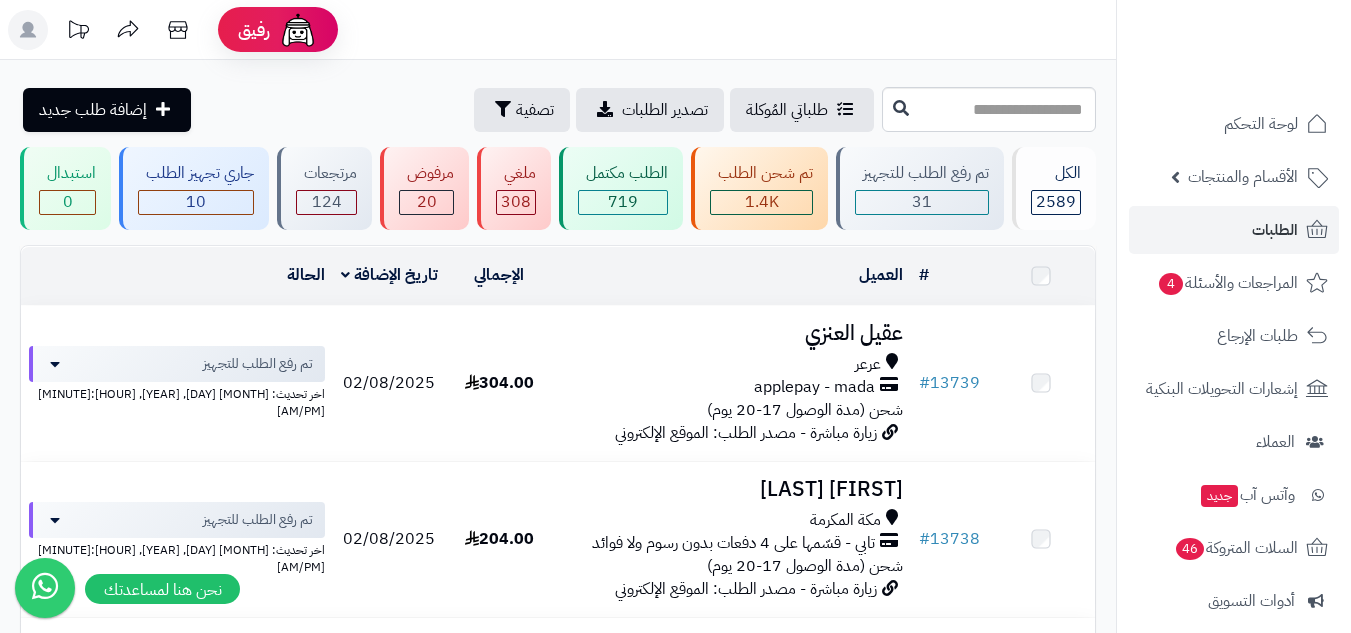 scroll, scrollTop: 0, scrollLeft: 0, axis: both 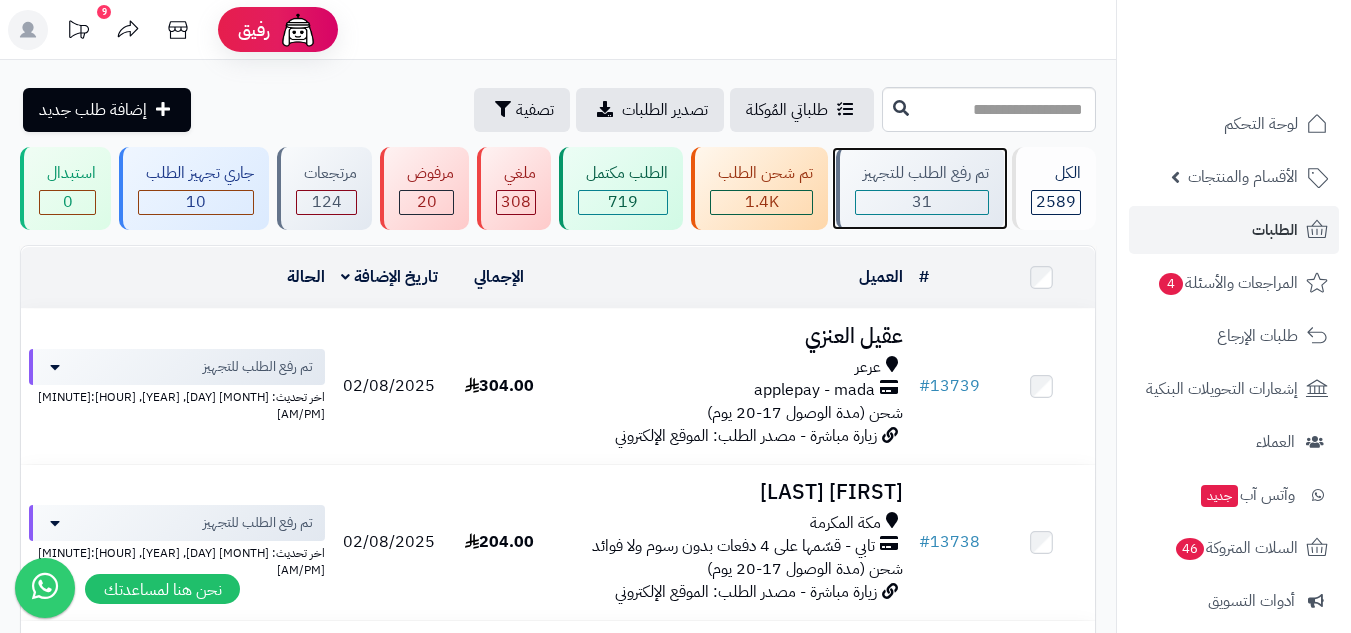 click on "تم رفع الطلب للتجهيز
[NUMBER]" at bounding box center (920, 188) 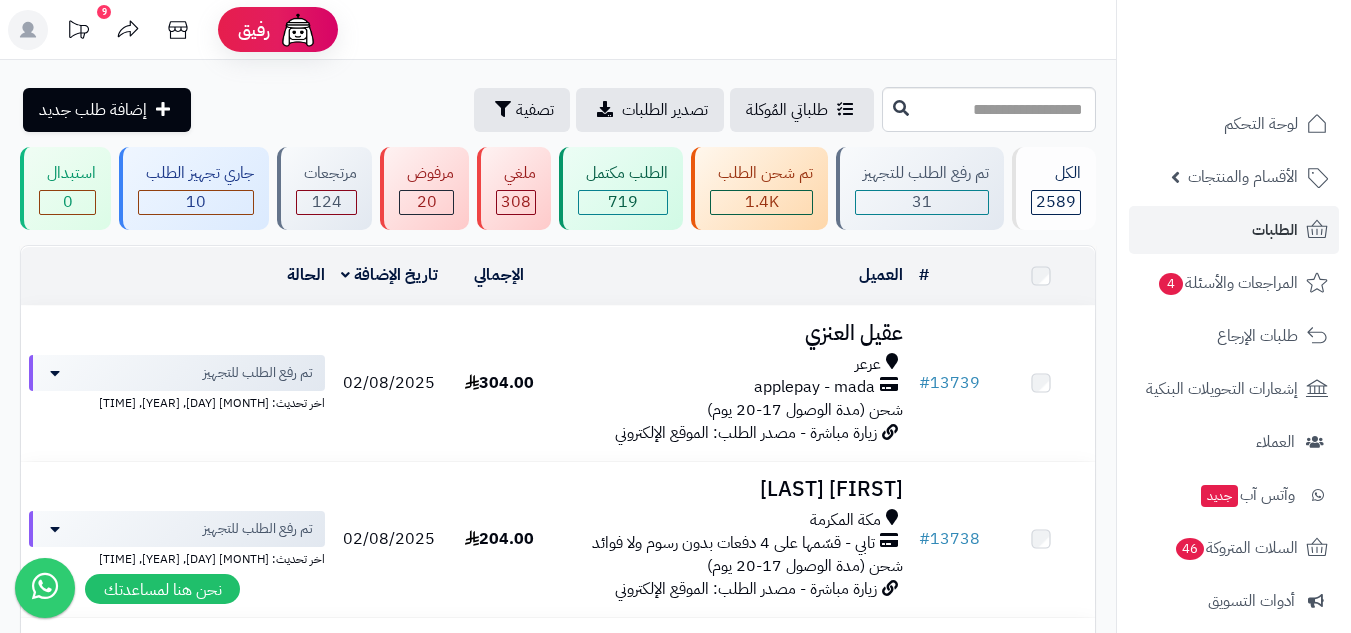 scroll, scrollTop: 0, scrollLeft: 0, axis: both 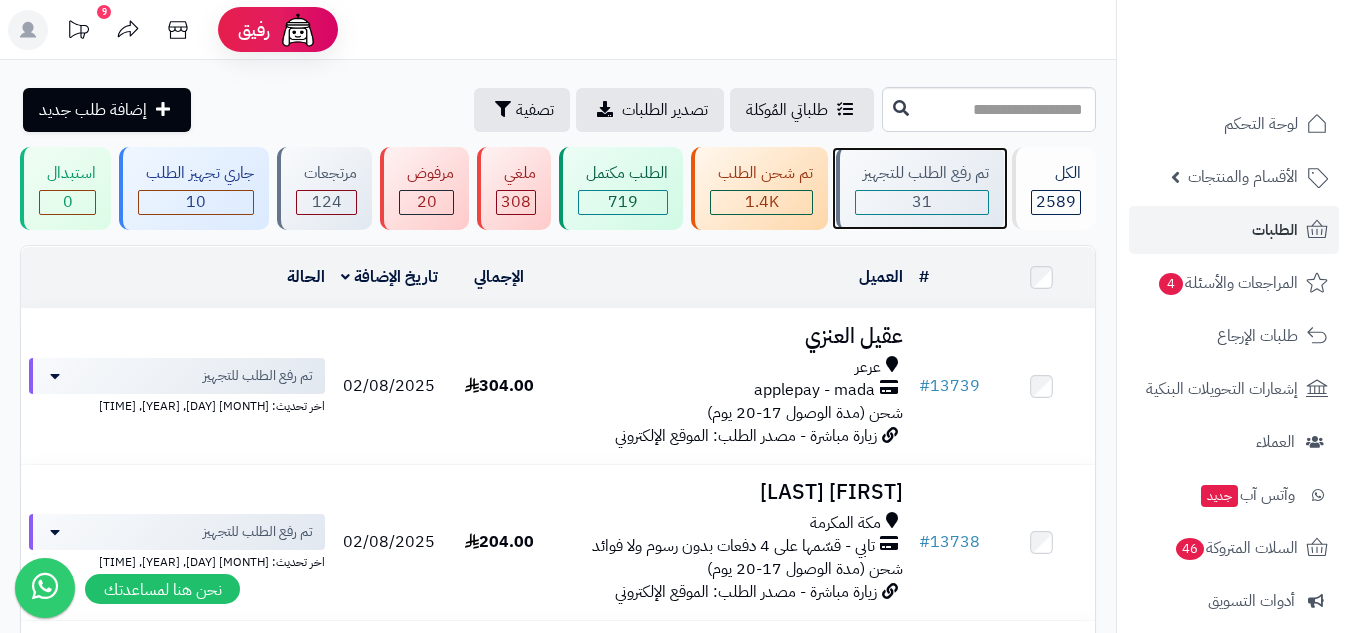 click on "31" at bounding box center (922, 202) 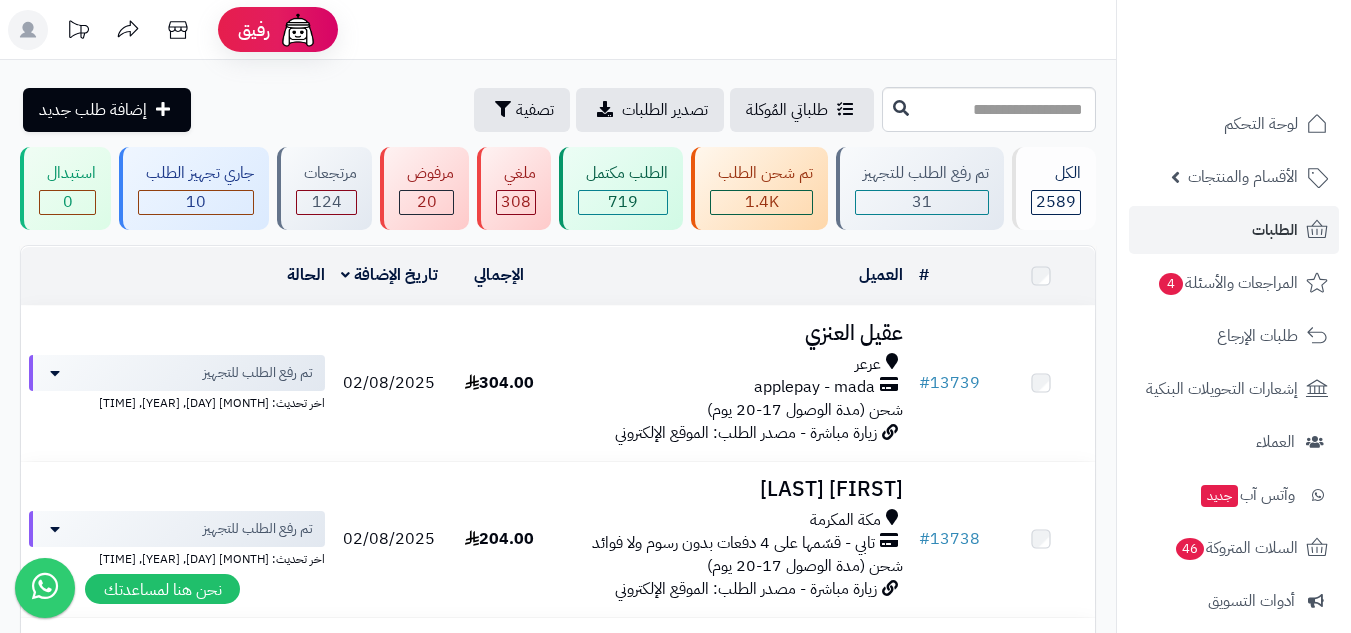 scroll, scrollTop: 0, scrollLeft: 0, axis: both 